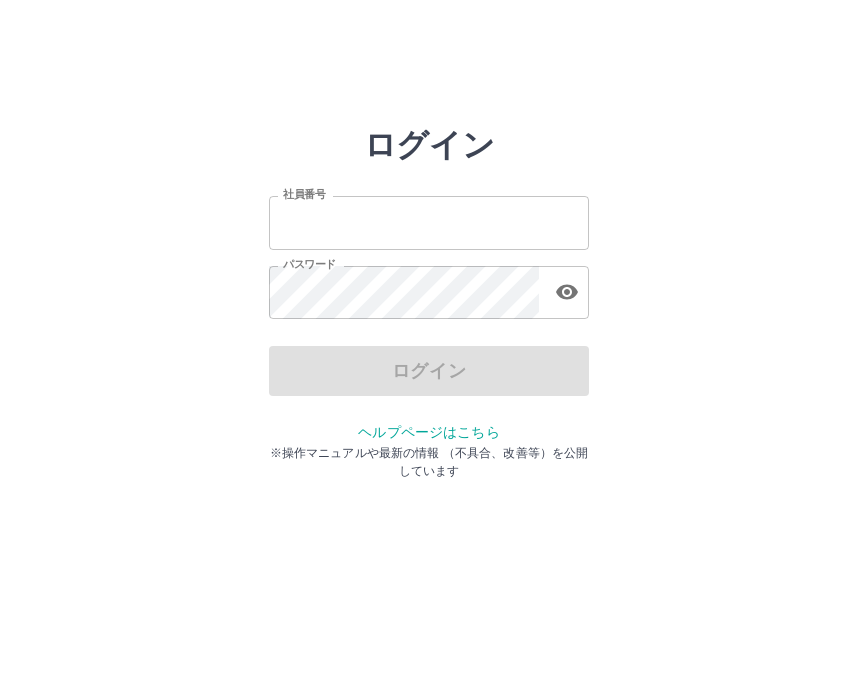scroll, scrollTop: 0, scrollLeft: 0, axis: both 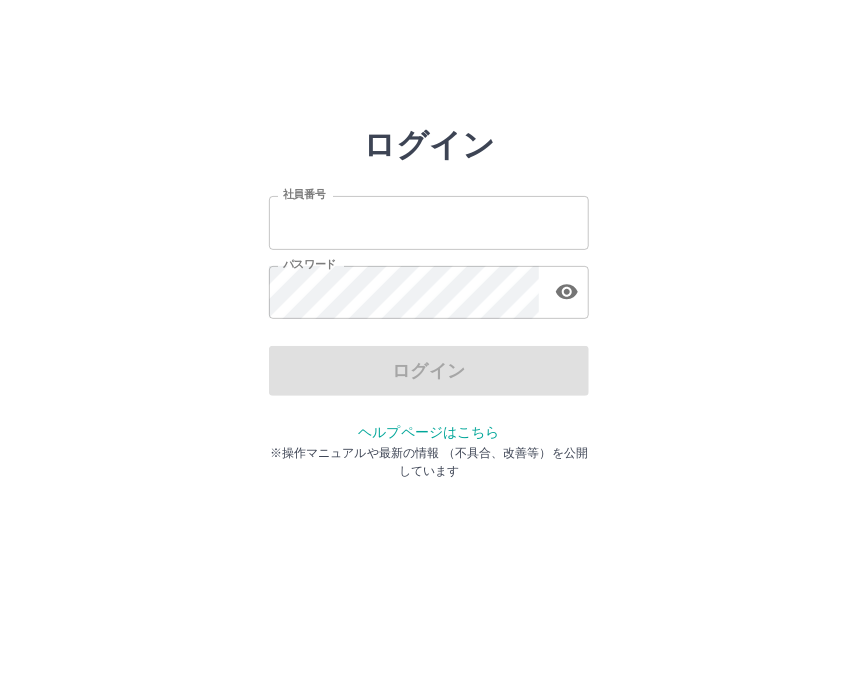 type on "*******" 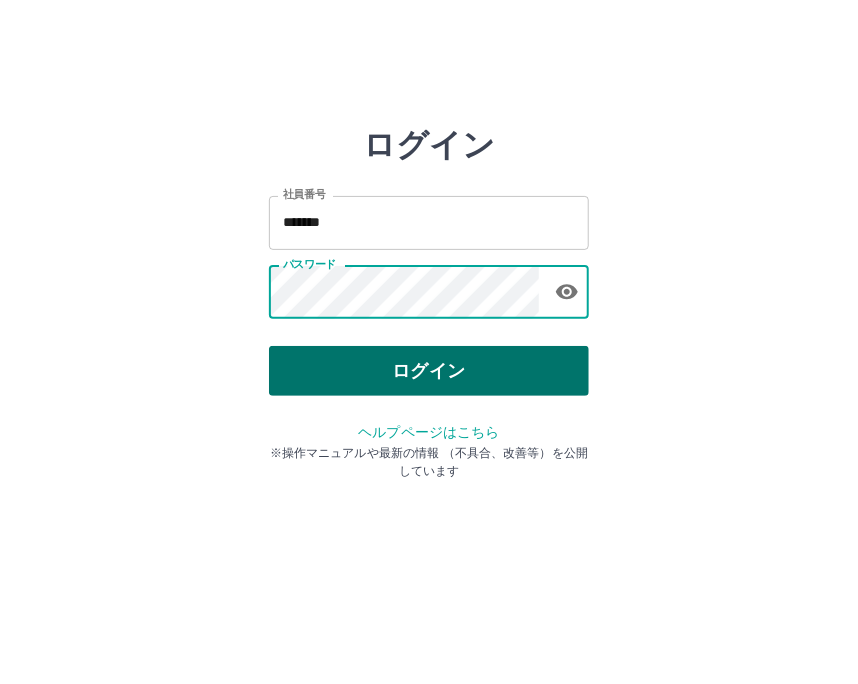click on "ログイン 社員番号 ******* 社員番号 パスワード パスワード ログイン ヘルプページはこちら ※操作マニュアルや最新の情報 （不具合、改善等）を公開しています" at bounding box center [429, 286] 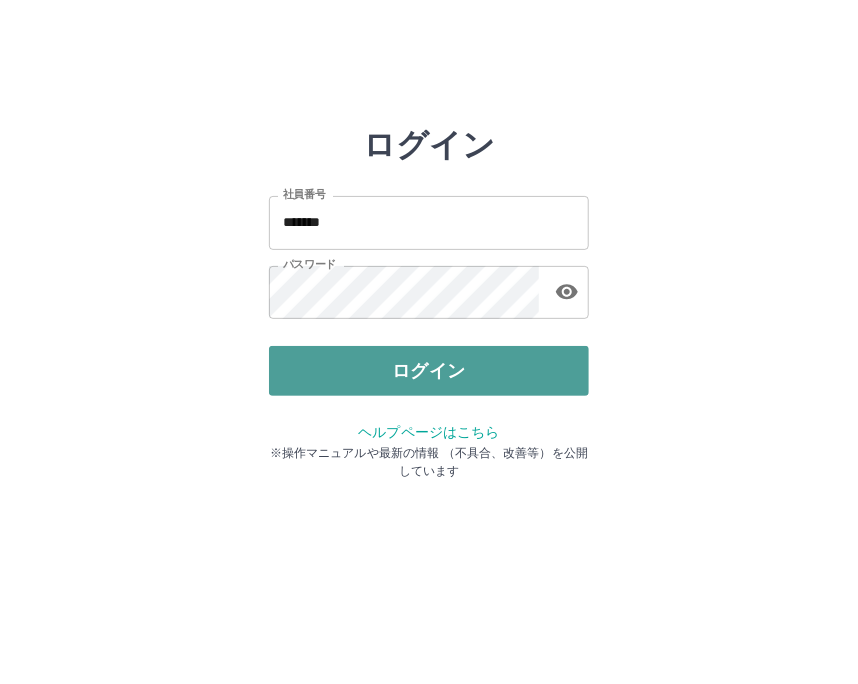 click on "ログイン" at bounding box center [429, 371] 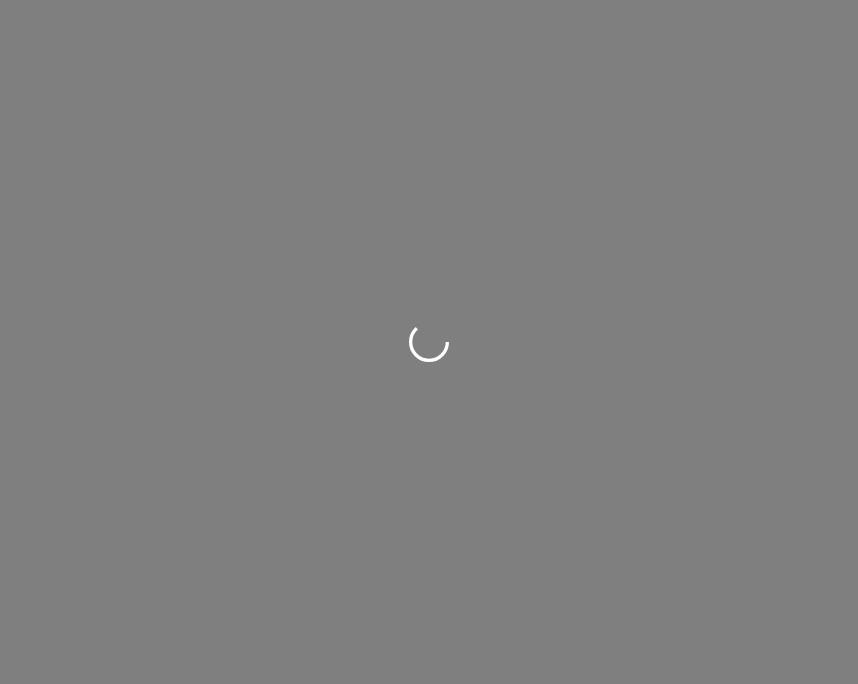 scroll, scrollTop: 0, scrollLeft: 0, axis: both 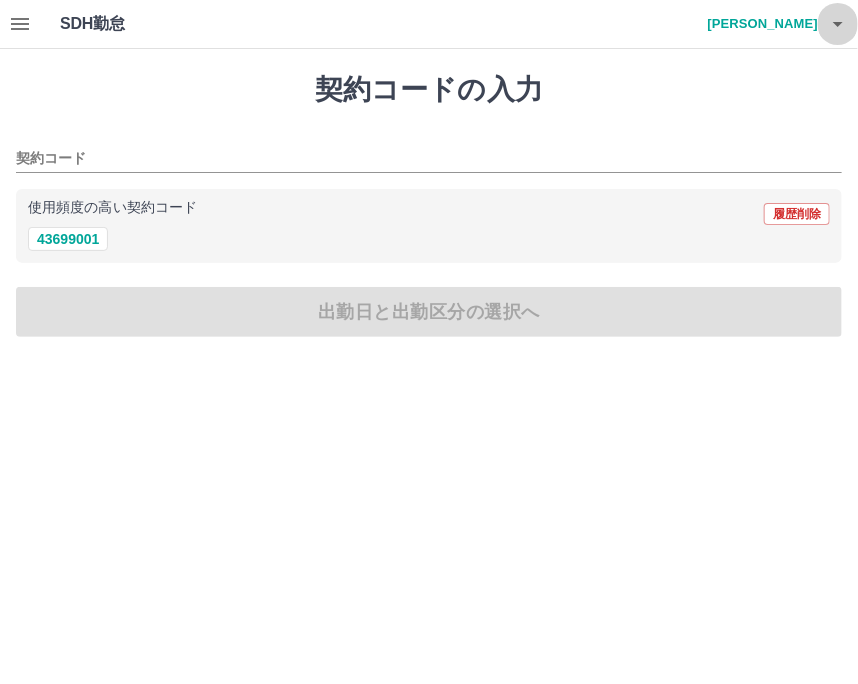 click 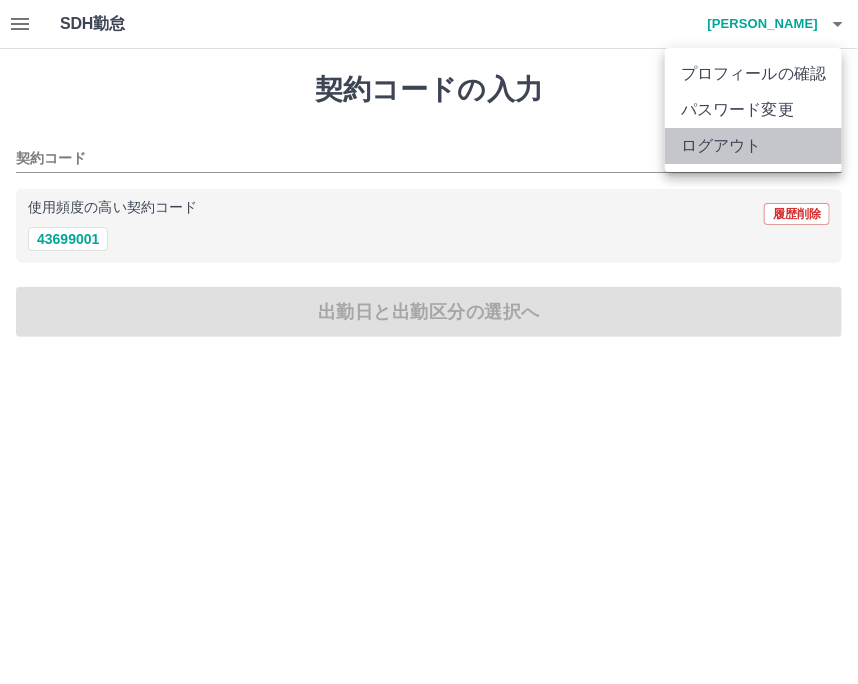 click on "ログアウト" at bounding box center (753, 146) 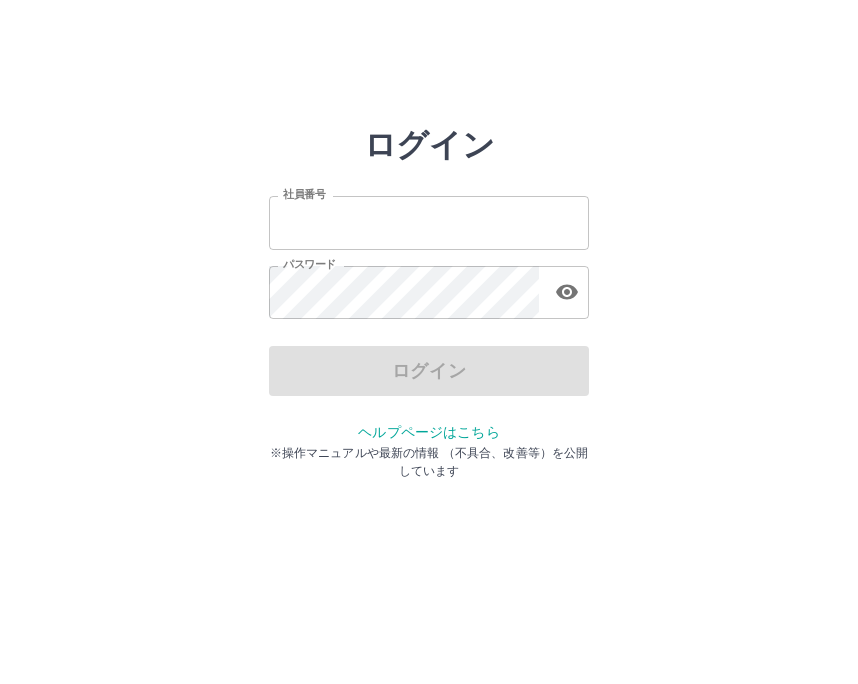 scroll, scrollTop: 0, scrollLeft: 0, axis: both 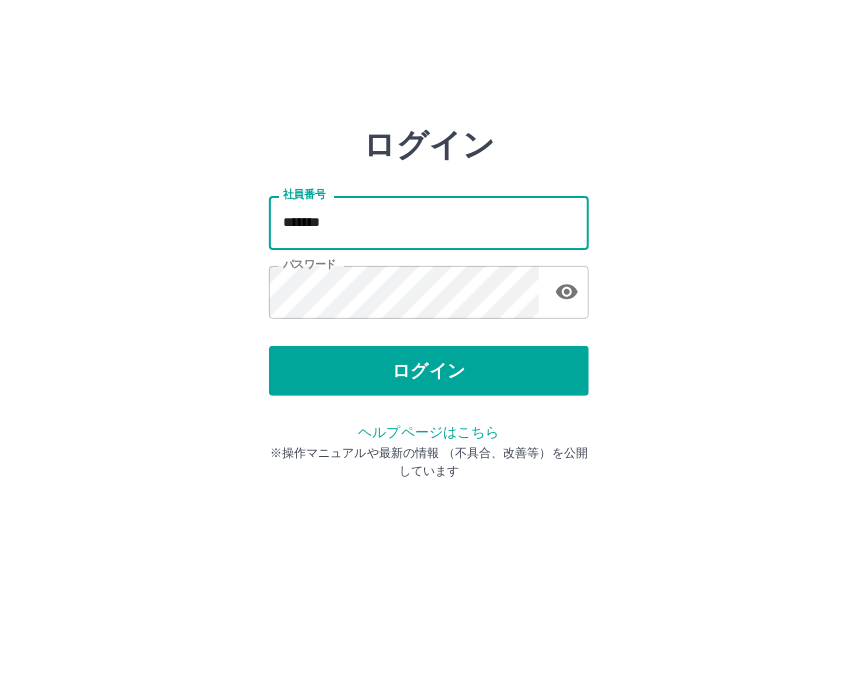 click on "*******" at bounding box center (429, 222) 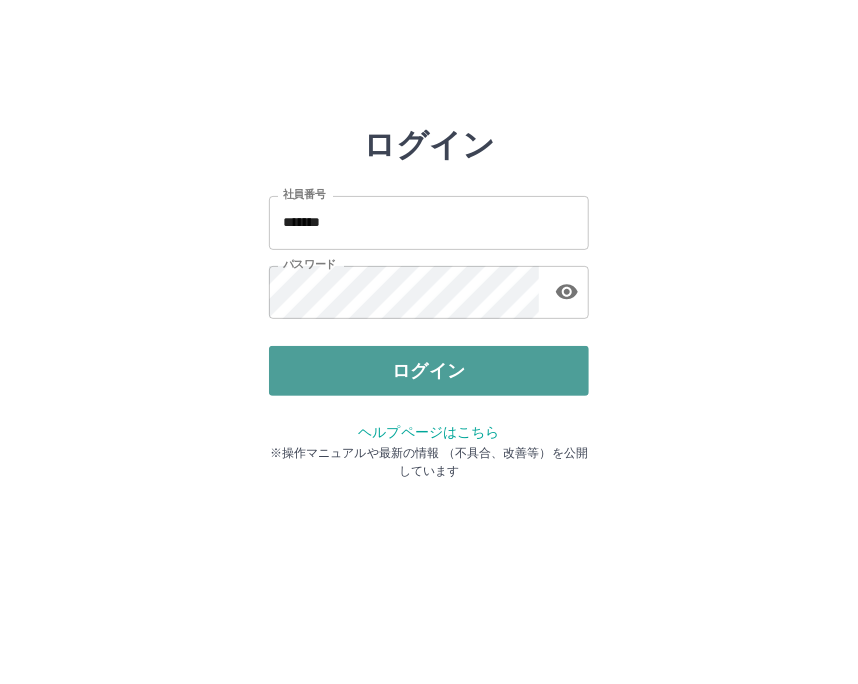 click on "ログイン" at bounding box center [429, 371] 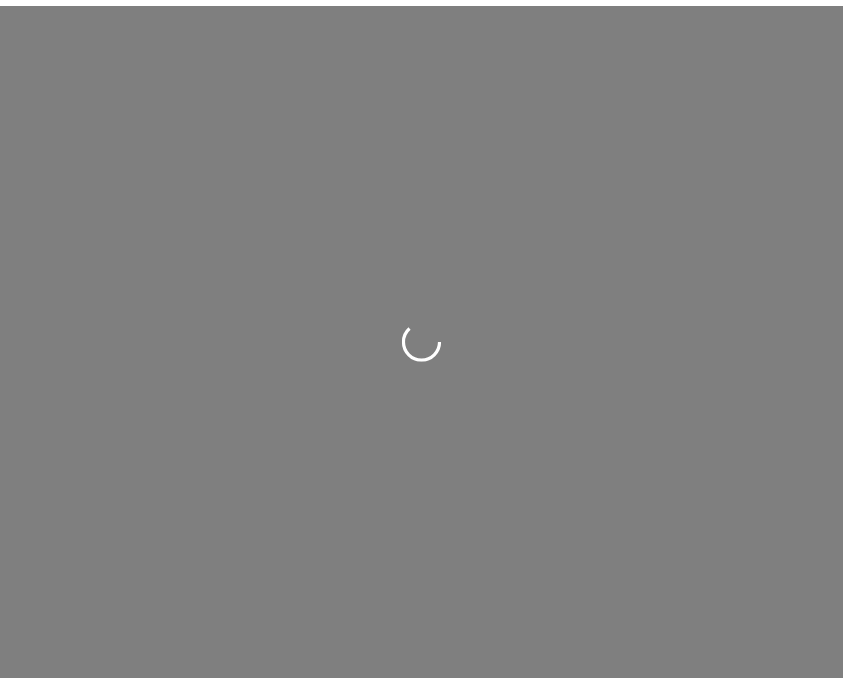 scroll, scrollTop: 0, scrollLeft: 0, axis: both 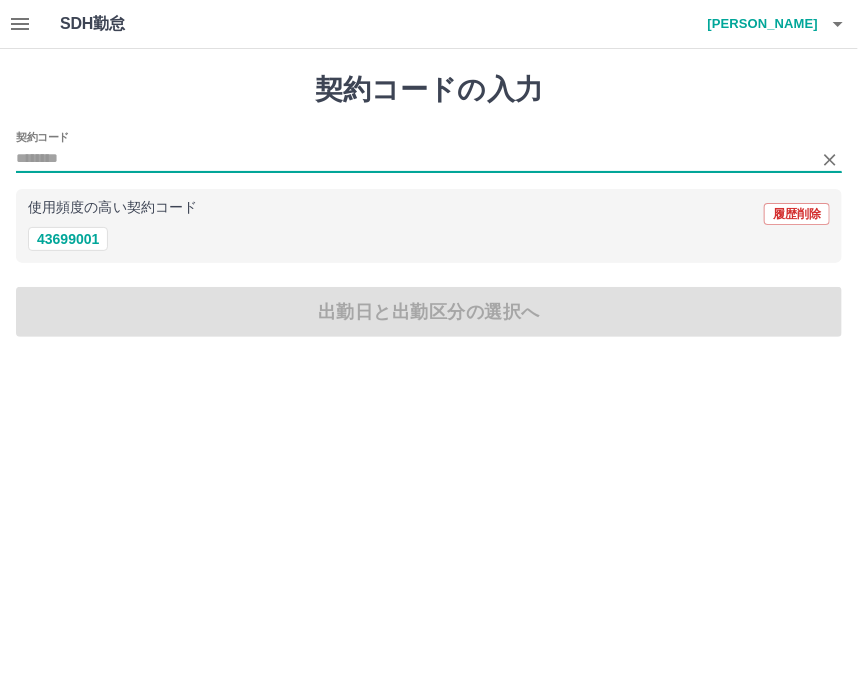 click on "契約コード" at bounding box center [414, 159] 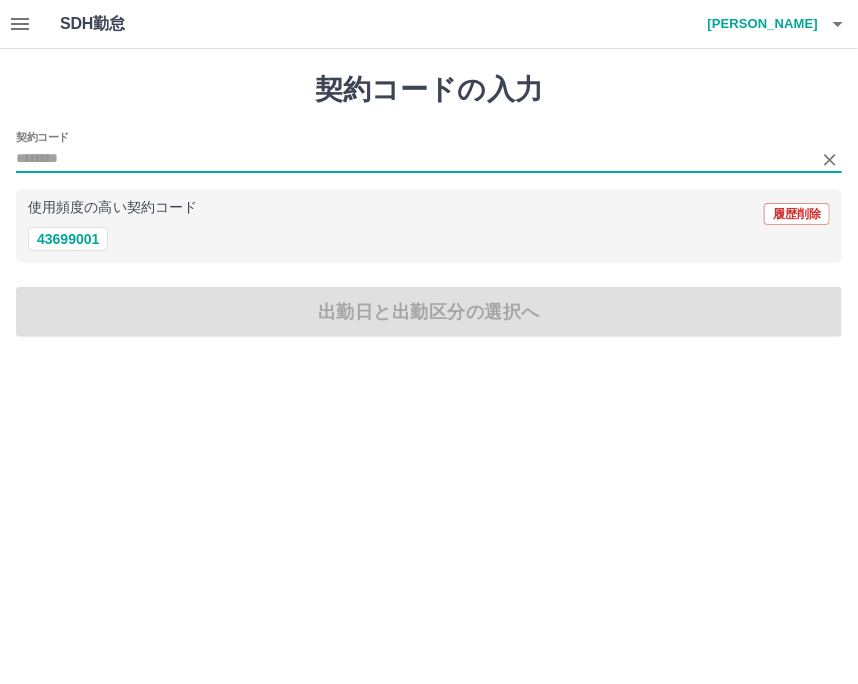 drag, startPoint x: 39, startPoint y: 160, endPoint x: 31, endPoint y: 136, distance: 25.298222 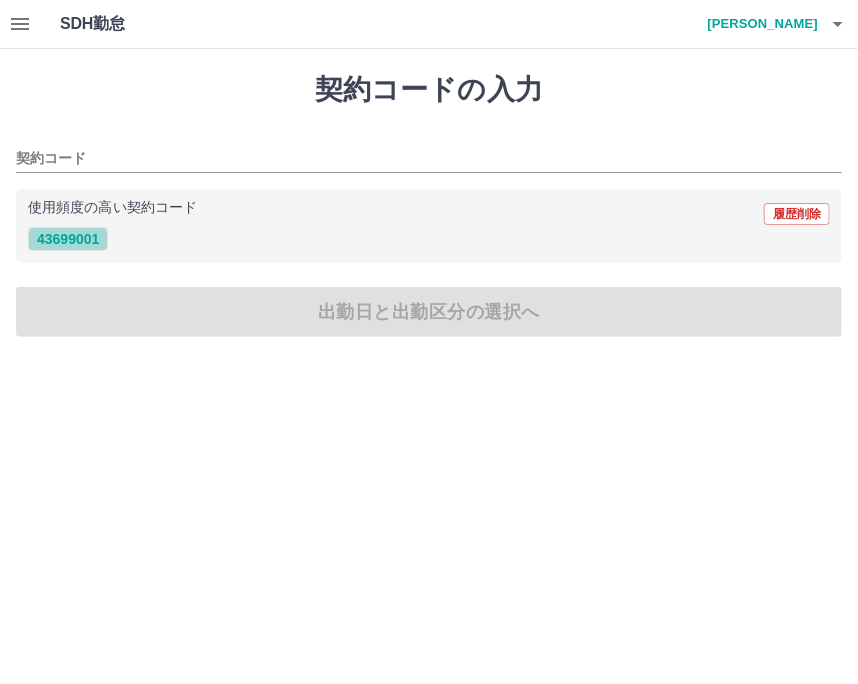 click on "43699001" at bounding box center (68, 239) 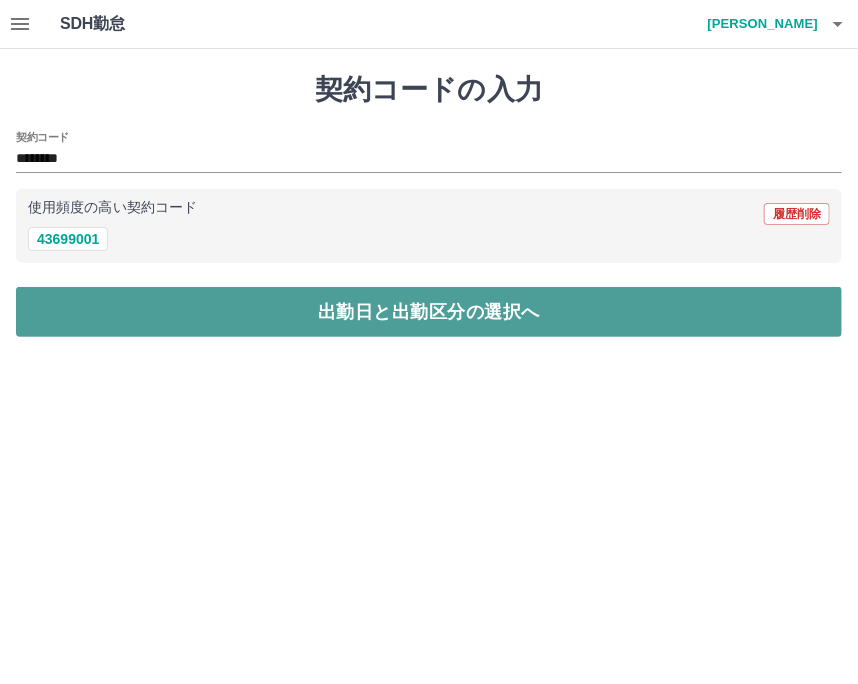 click on "出勤日と出勤区分の選択へ" at bounding box center [429, 312] 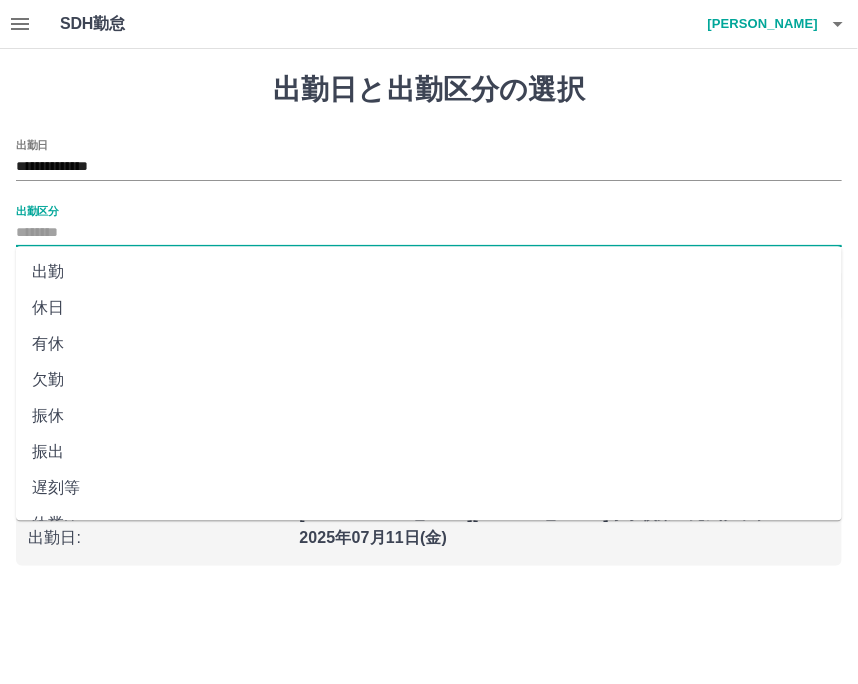 click on "出勤区分" at bounding box center (429, 233) 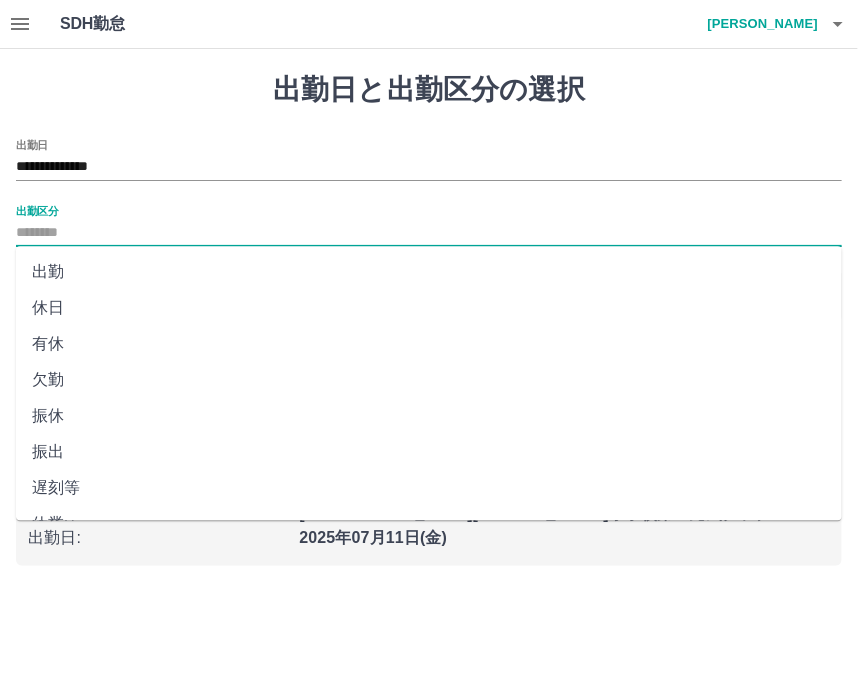 click on "出勤" at bounding box center [429, 272] 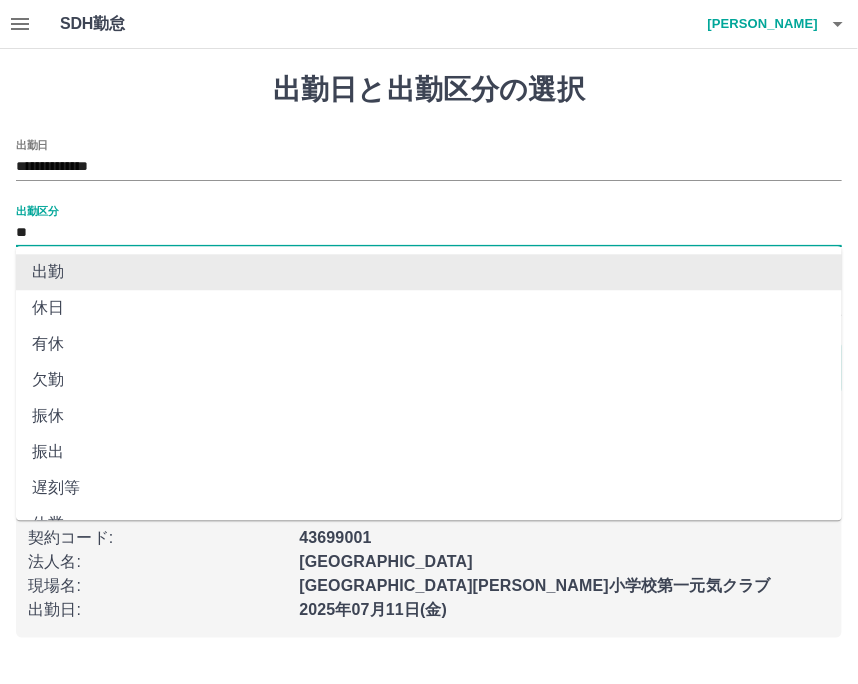 click on "**" at bounding box center (429, 233) 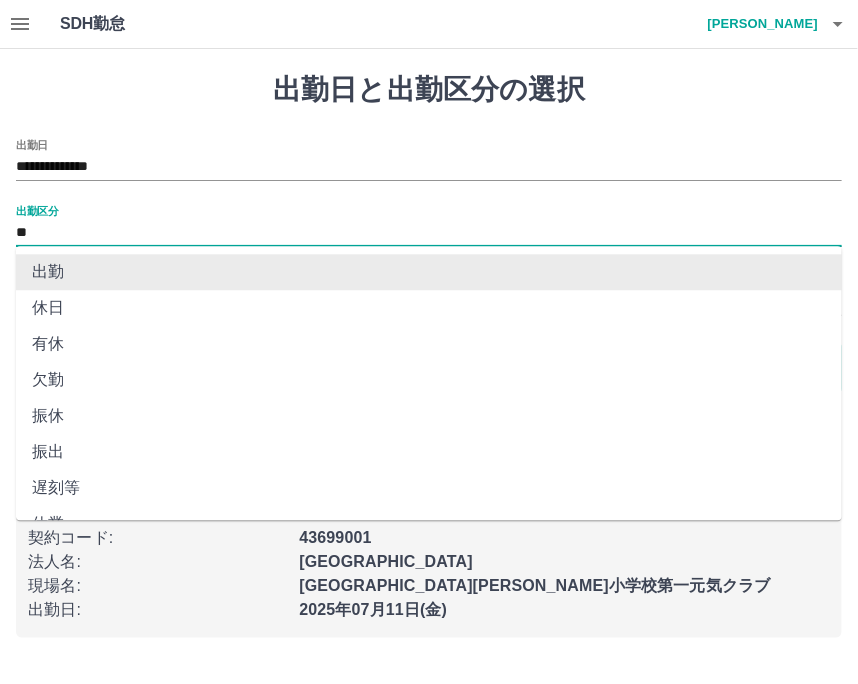 click on "出勤" at bounding box center (429, 272) 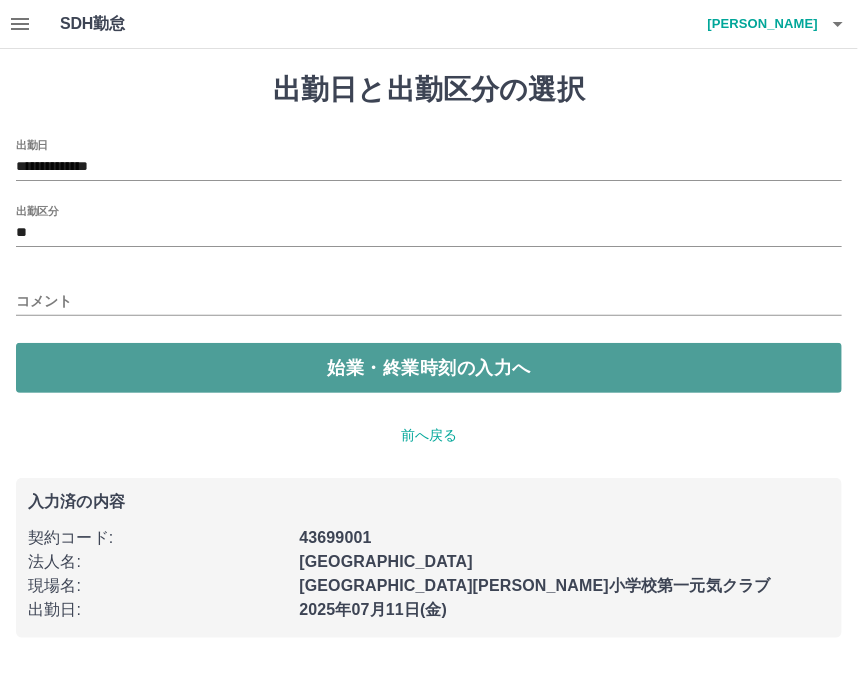 click on "始業・終業時刻の入力へ" at bounding box center [429, 368] 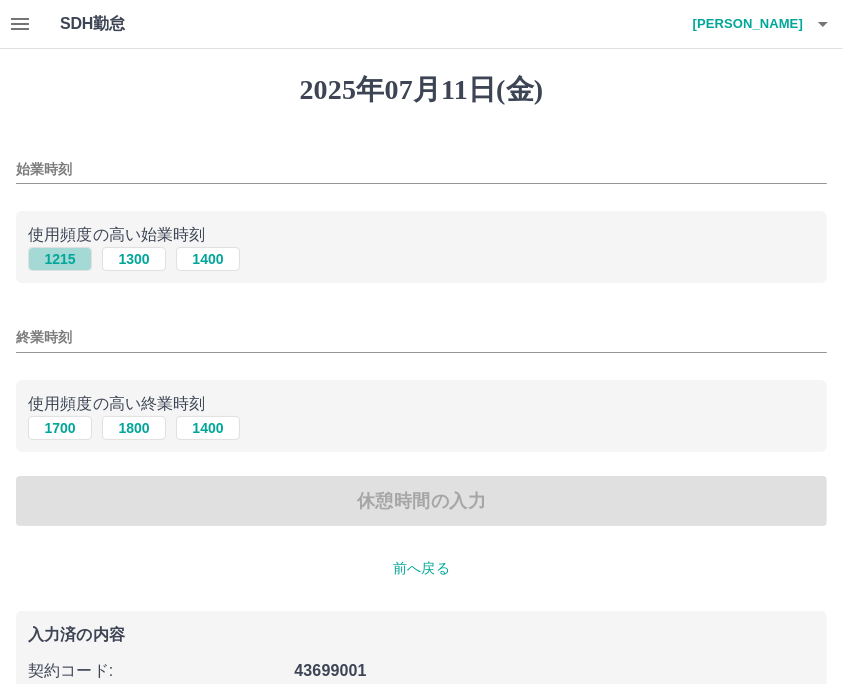 click on "1215" at bounding box center [60, 259] 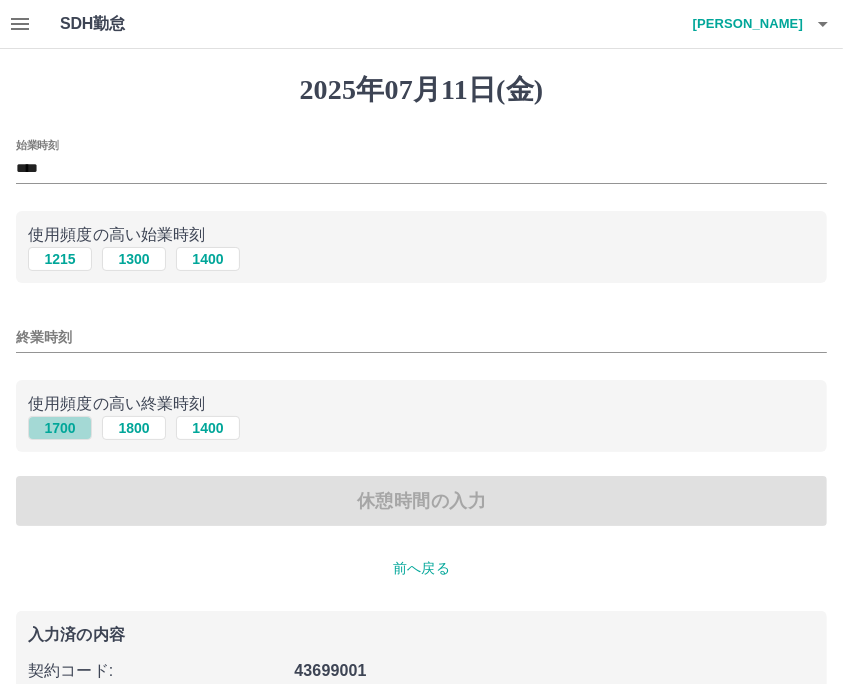 click on "1700" at bounding box center [60, 428] 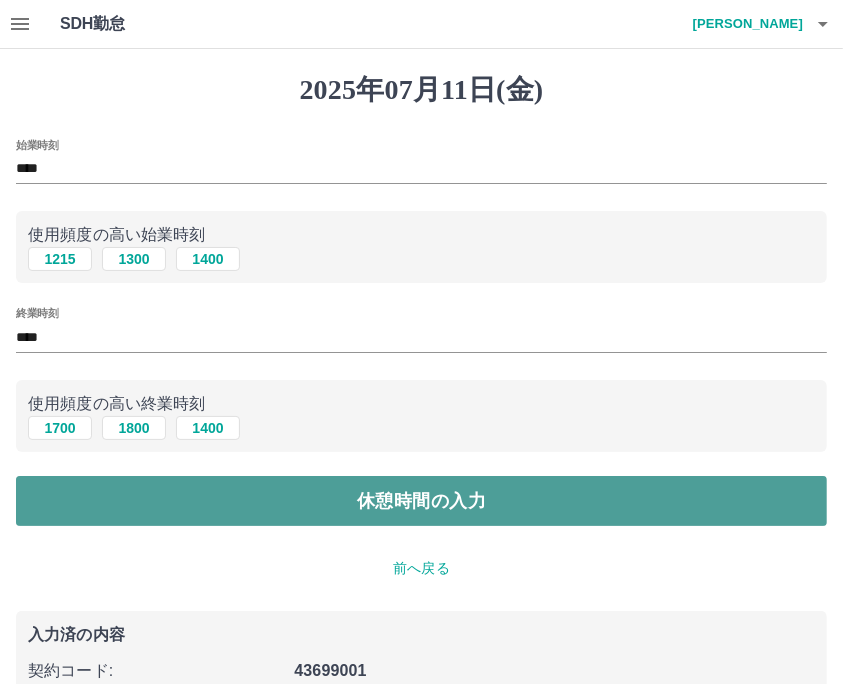 click on "休憩時間の入力" at bounding box center (421, 501) 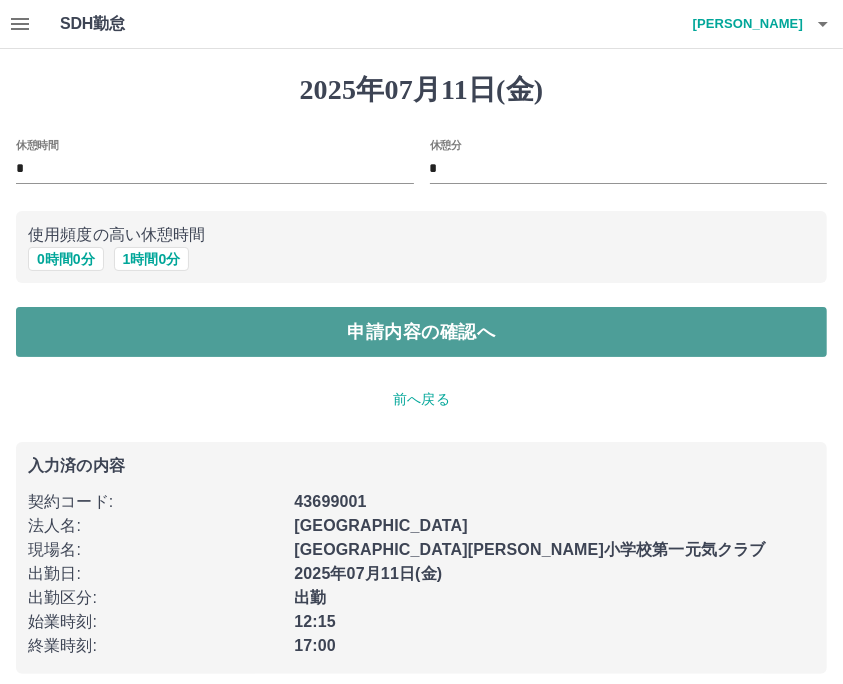 click on "申請内容の確認へ" at bounding box center [421, 332] 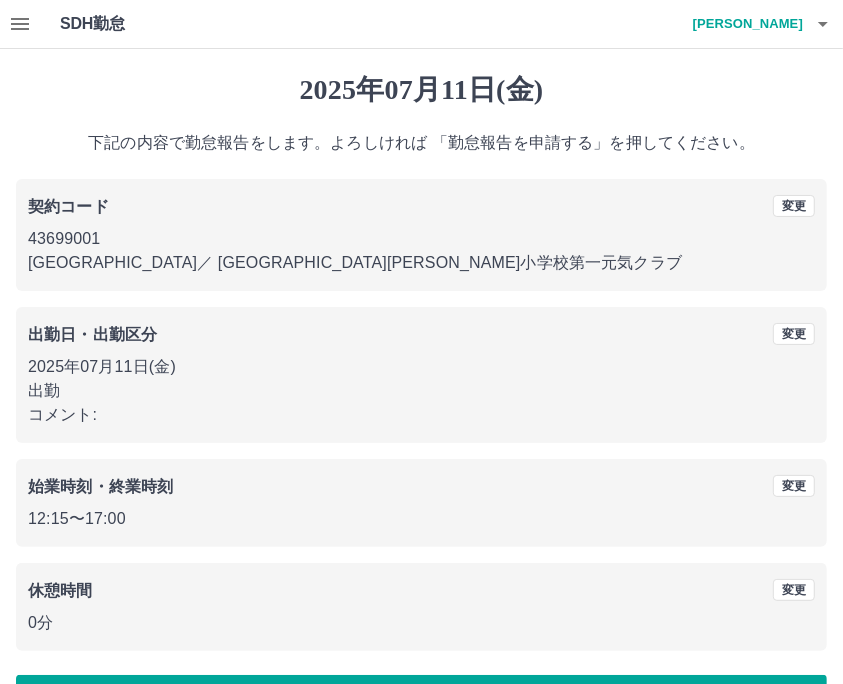 scroll, scrollTop: 64, scrollLeft: 0, axis: vertical 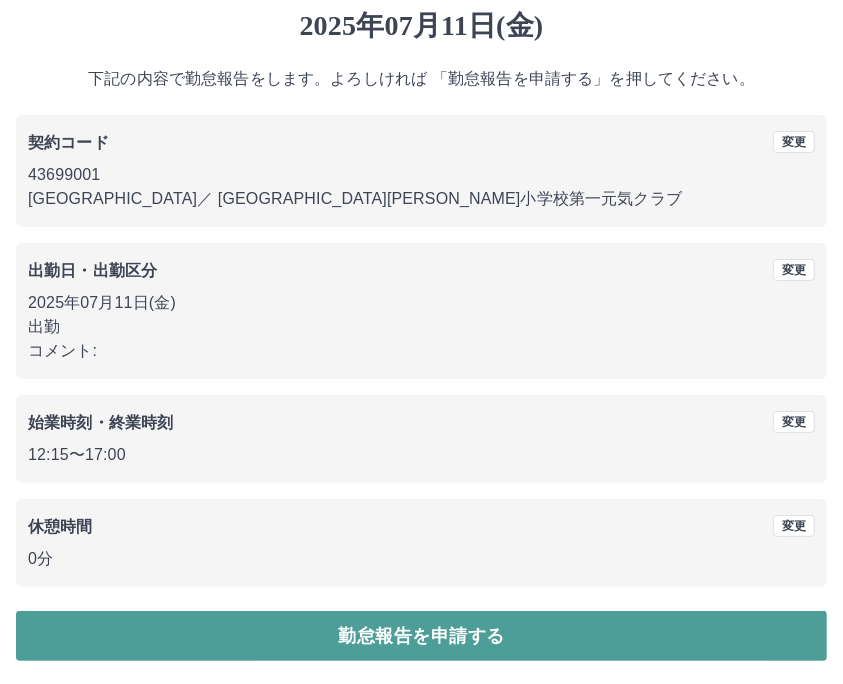 click on "勤怠報告を申請する" at bounding box center [421, 636] 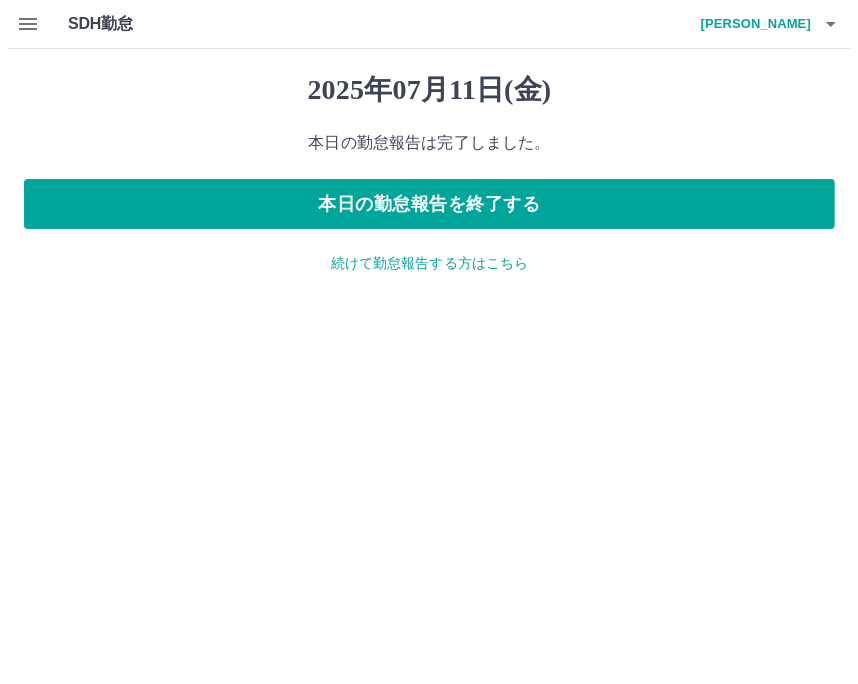 scroll, scrollTop: 0, scrollLeft: 0, axis: both 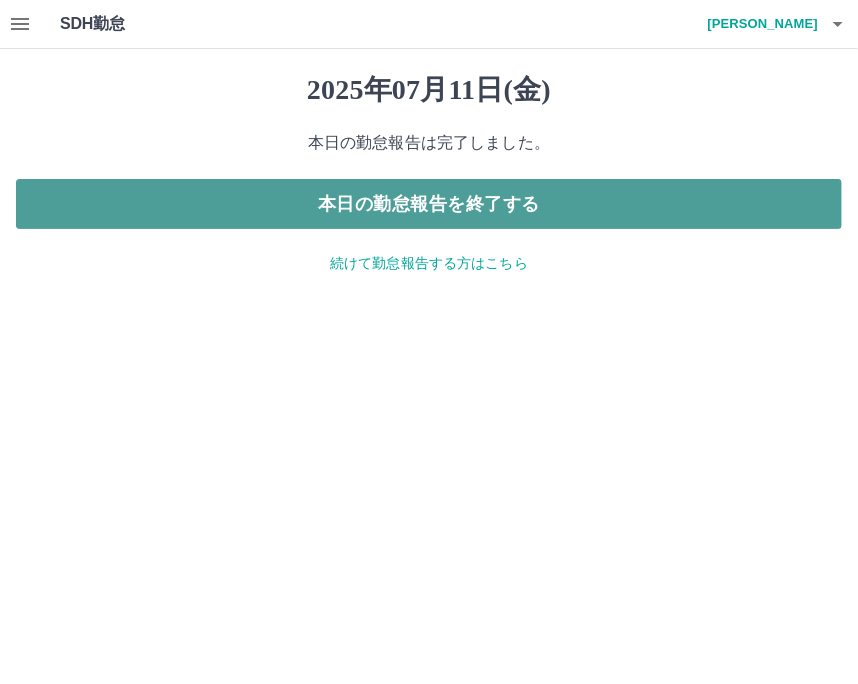 click on "本日の勤怠報告を終了する" at bounding box center (429, 204) 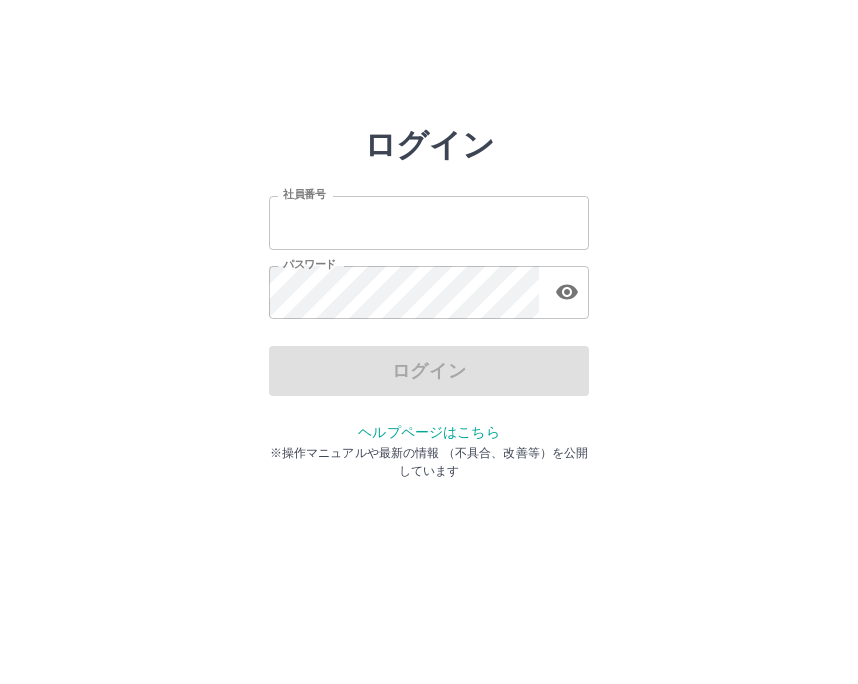 scroll, scrollTop: 0, scrollLeft: 0, axis: both 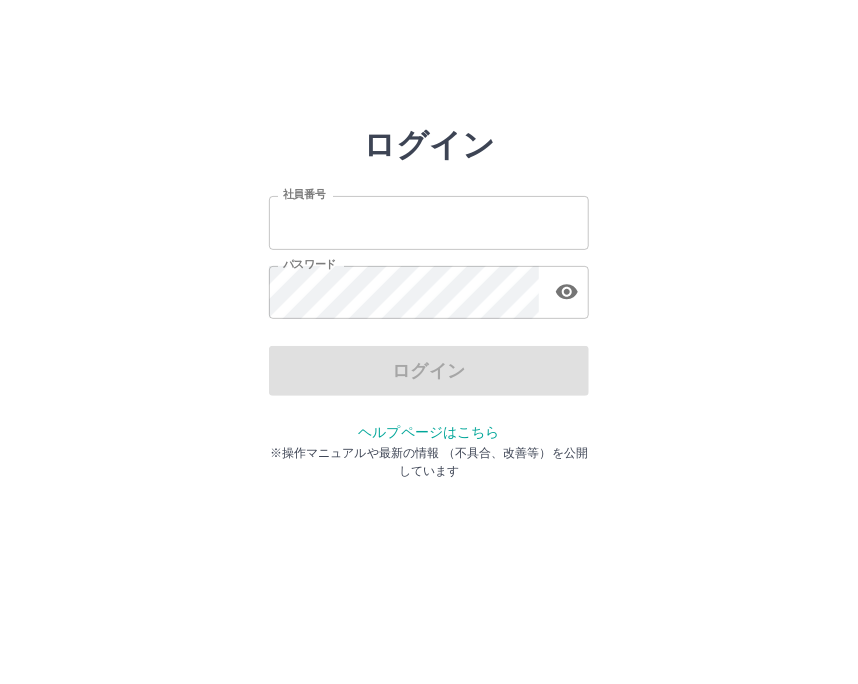 type on "*******" 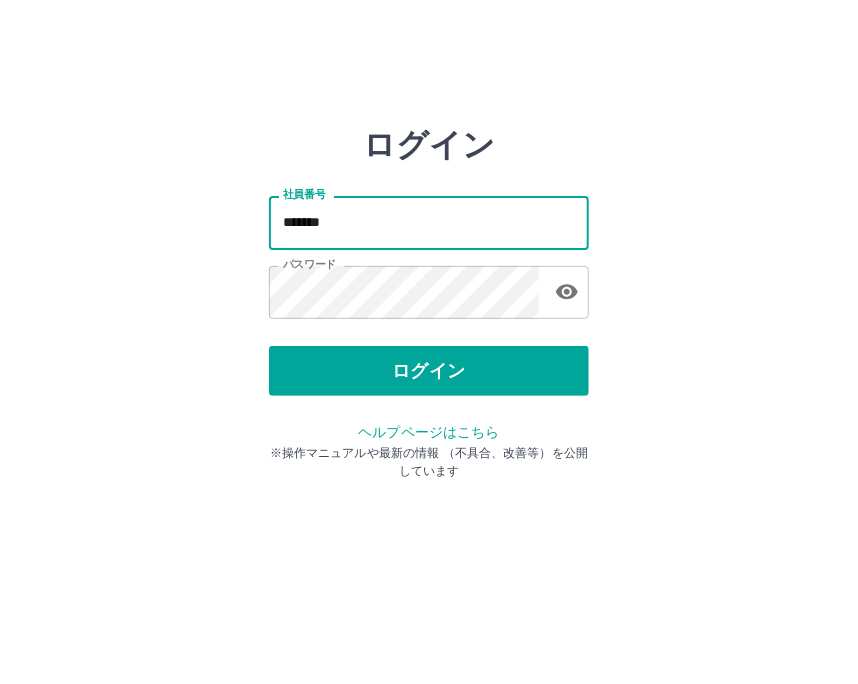 click on "*******" at bounding box center [429, 222] 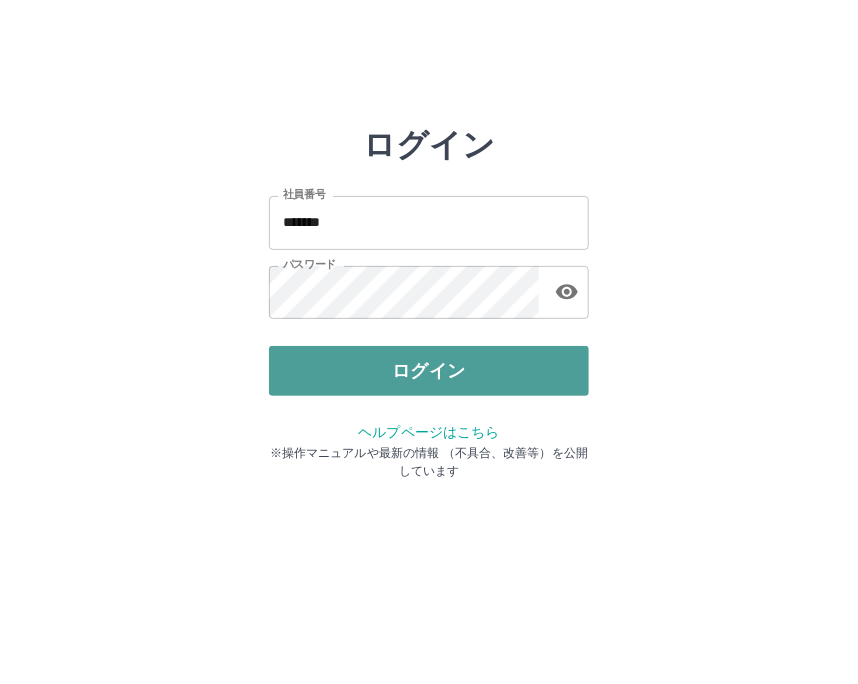 click on "ログイン" at bounding box center [429, 371] 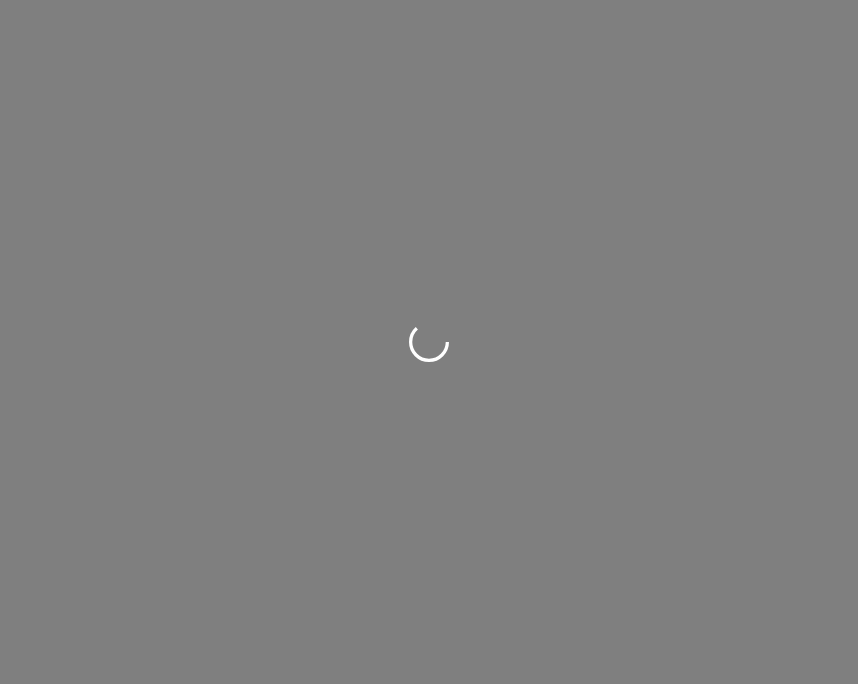scroll, scrollTop: 0, scrollLeft: 0, axis: both 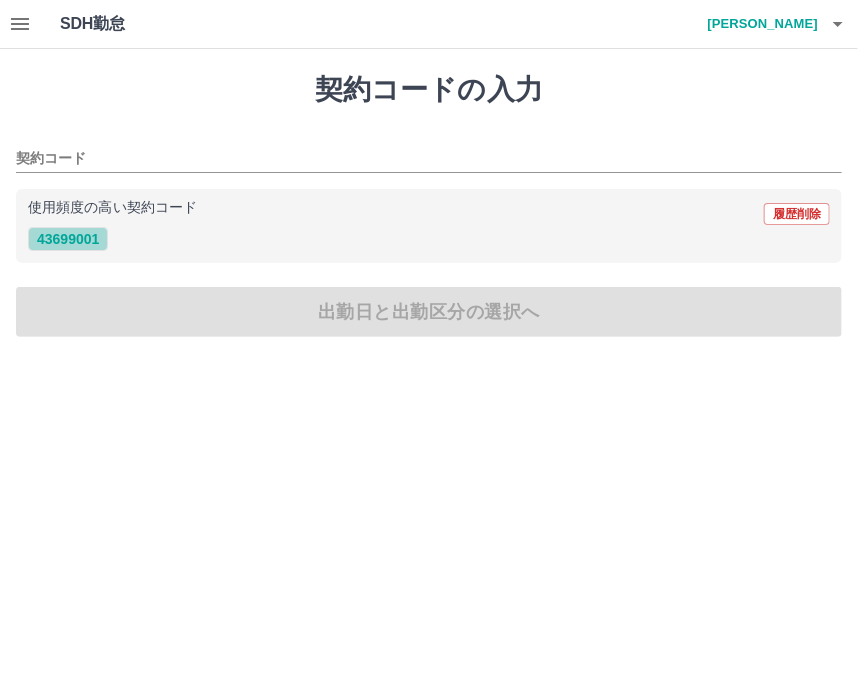 click on "43699001" at bounding box center [68, 239] 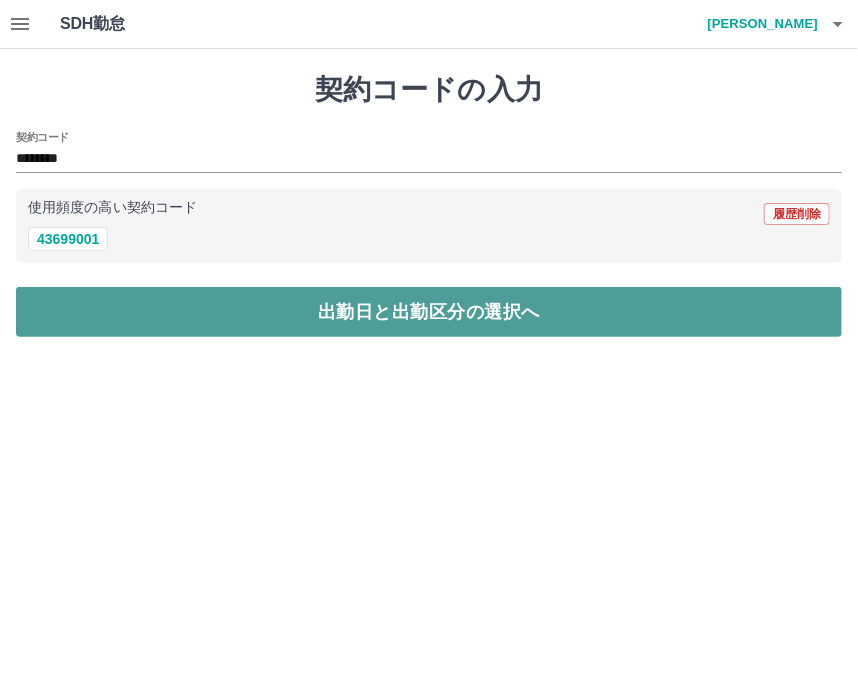 click on "出勤日と出勤区分の選択へ" at bounding box center [429, 312] 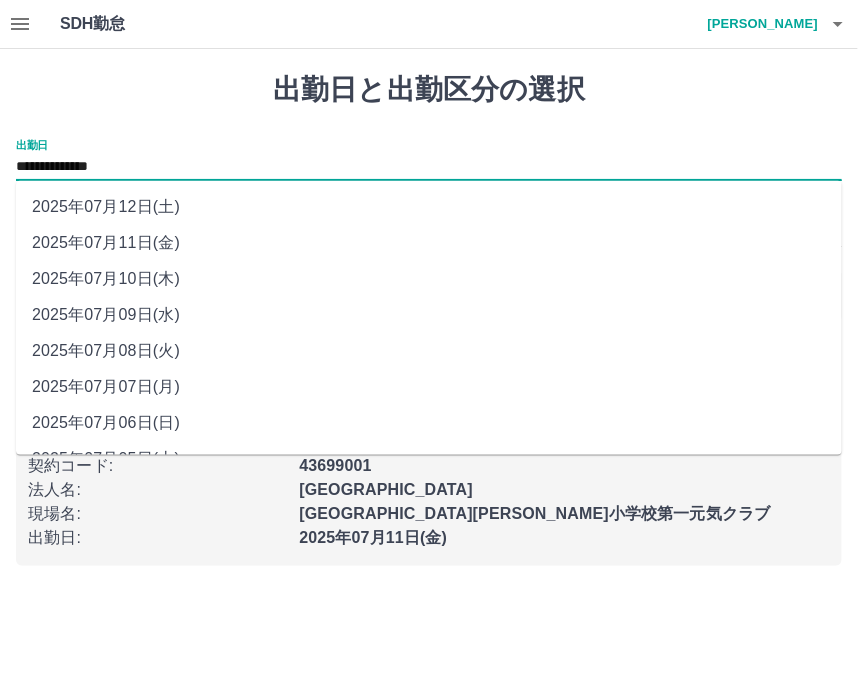 click on "**********" at bounding box center (429, 167) 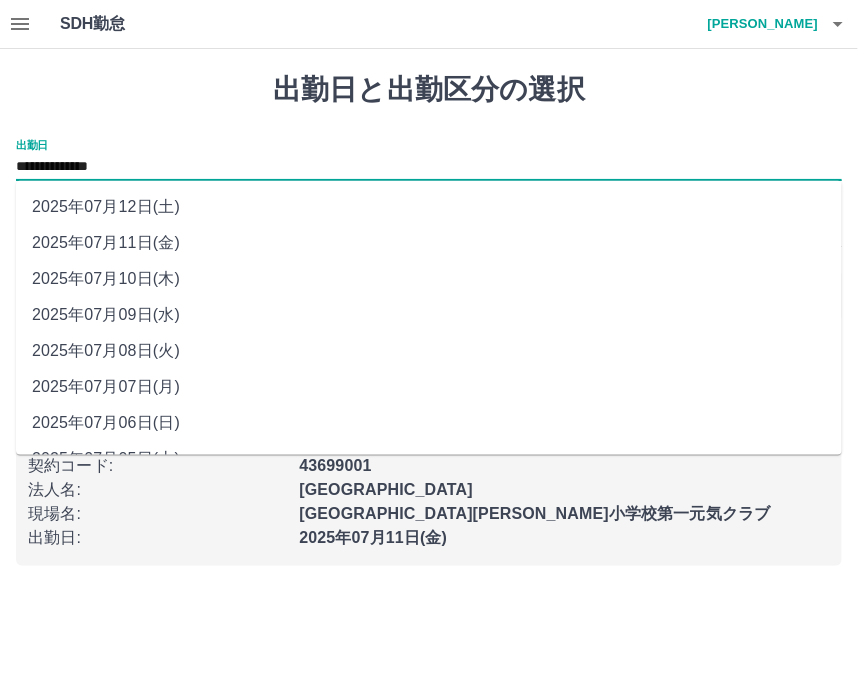 click on "2025年07月12日(土)" at bounding box center [429, 207] 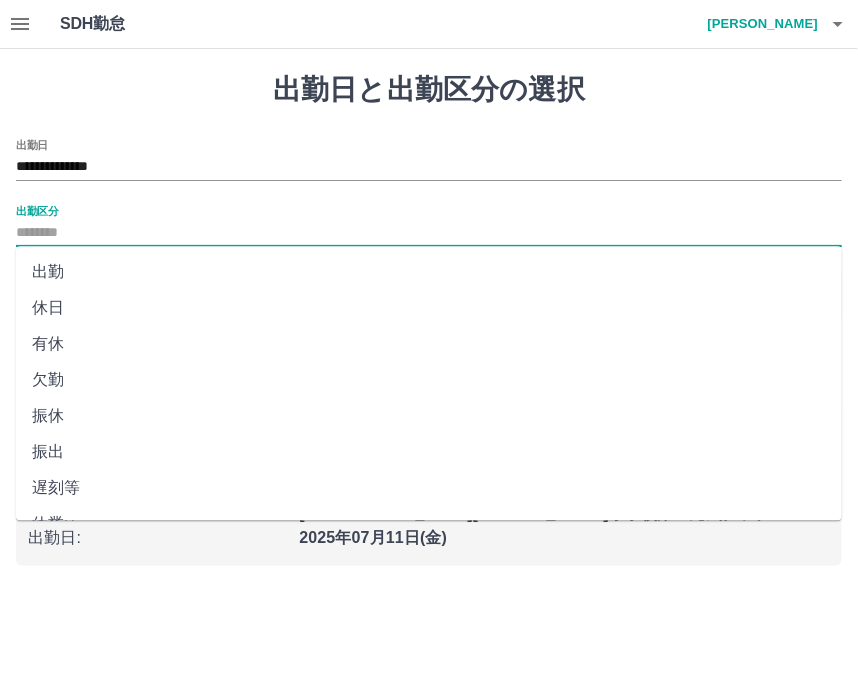 click on "出勤区分" at bounding box center (429, 233) 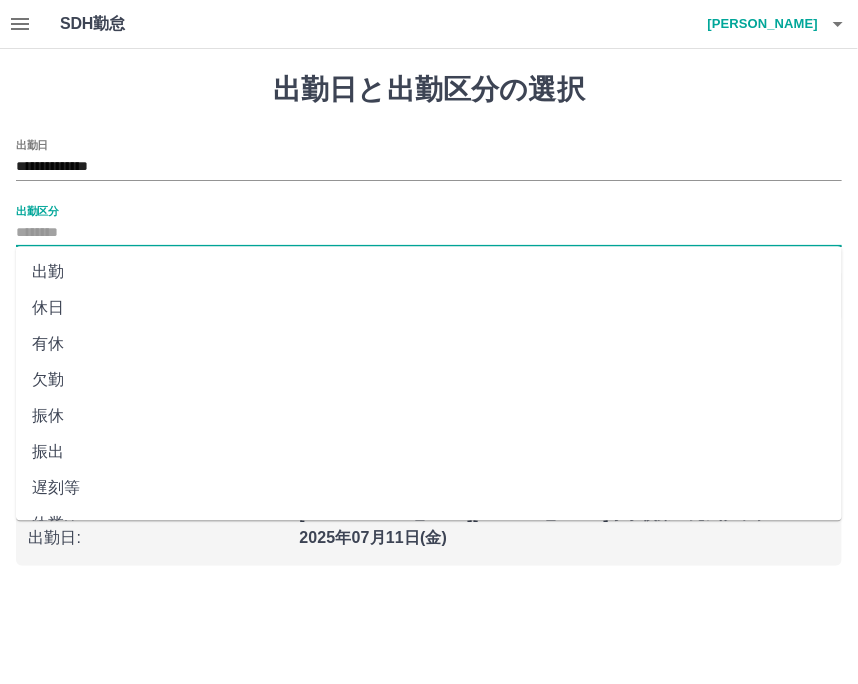 click on "休日" at bounding box center [429, 308] 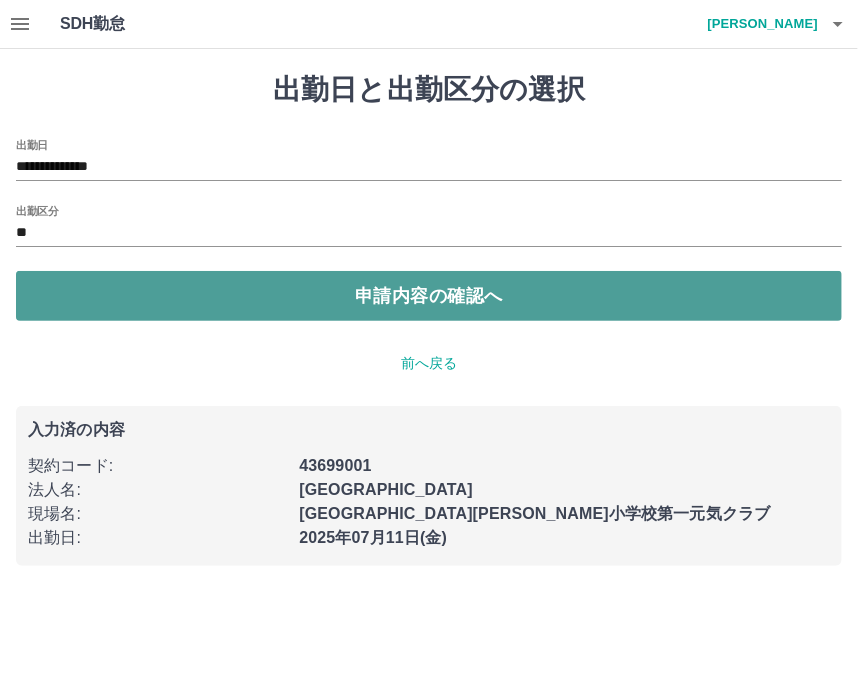 click on "申請内容の確認へ" at bounding box center (429, 296) 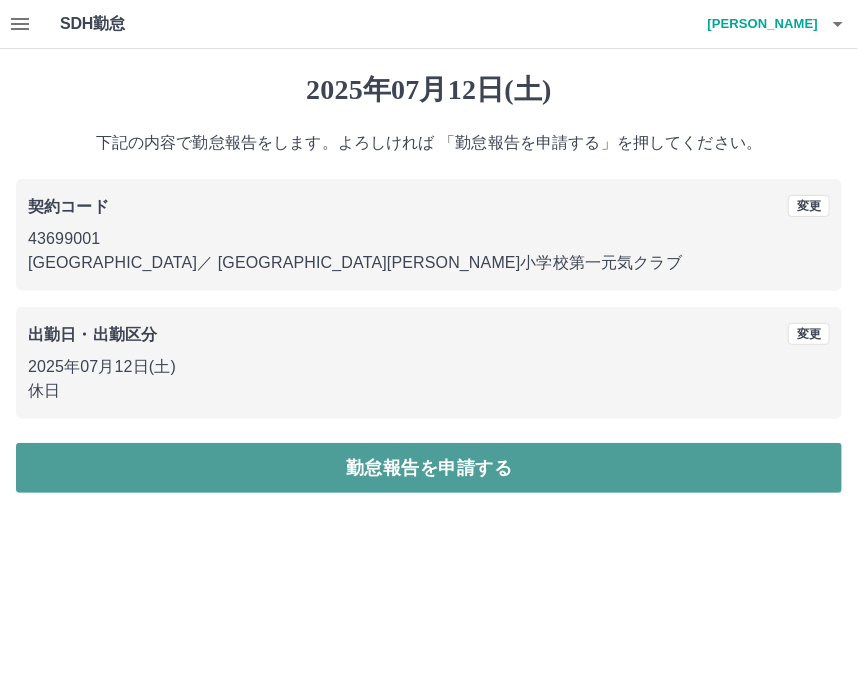 drag, startPoint x: 156, startPoint y: 449, endPoint x: 164, endPoint y: 483, distance: 34.928497 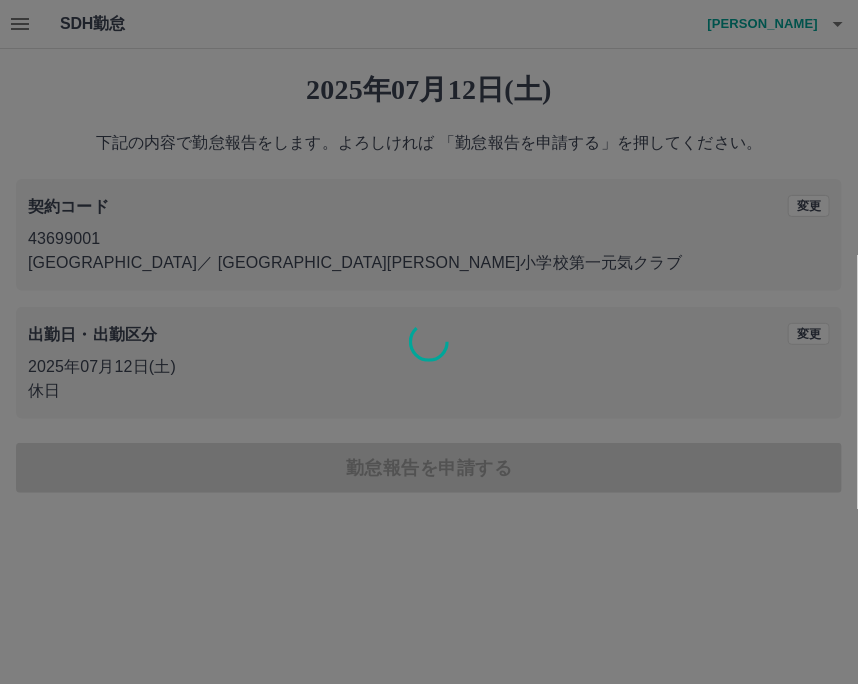 click at bounding box center (429, 342) 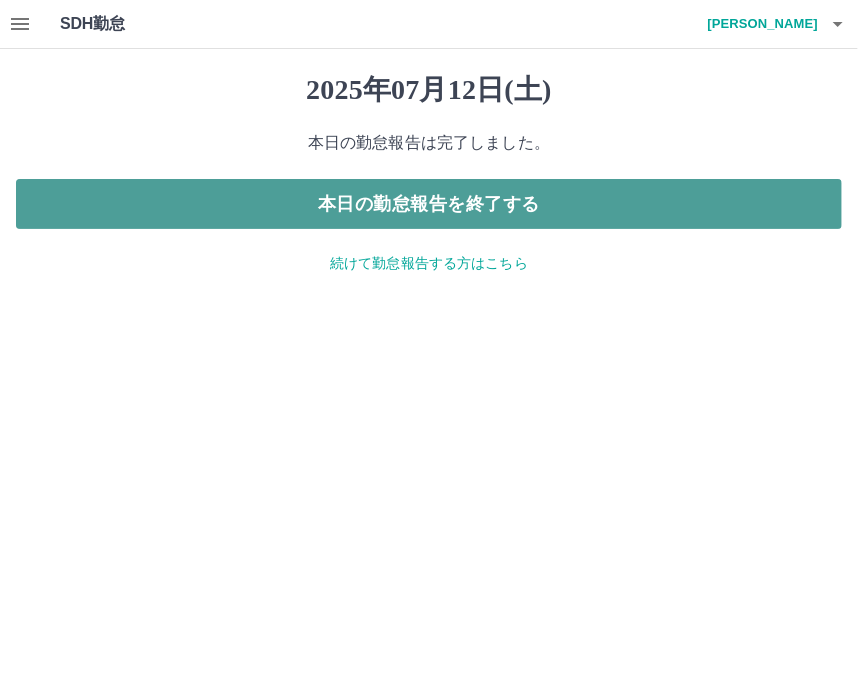 click on "本日の勤怠報告を終了する" at bounding box center [429, 204] 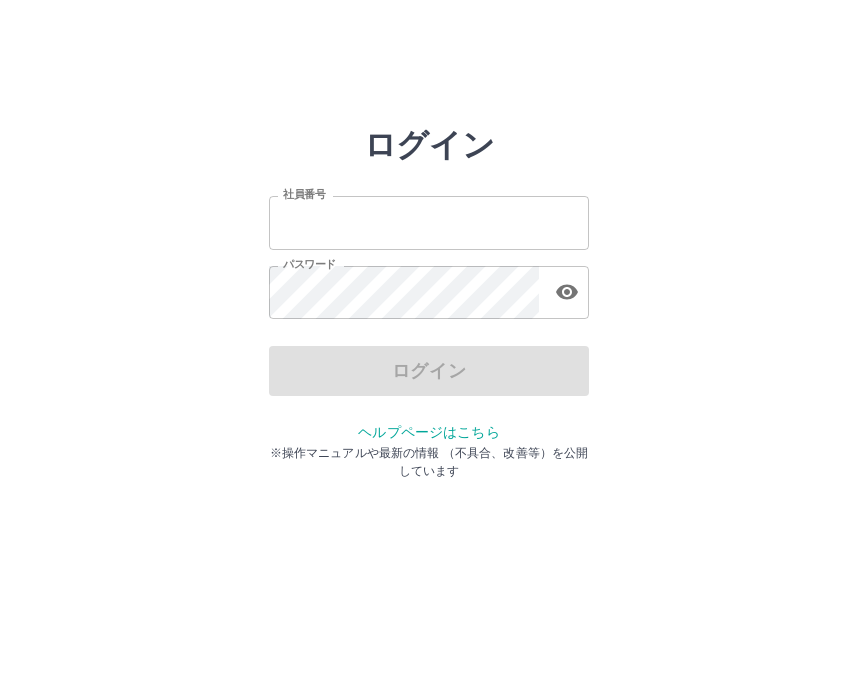 scroll, scrollTop: 0, scrollLeft: 0, axis: both 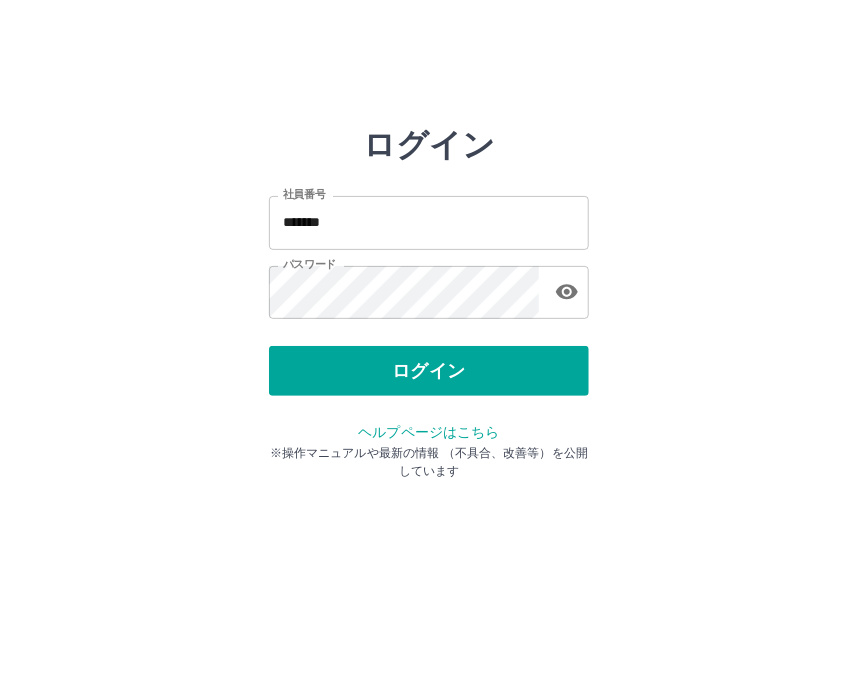click on "社員番号 ******* 社員番号 パスワード パスワード" at bounding box center [429, 254] 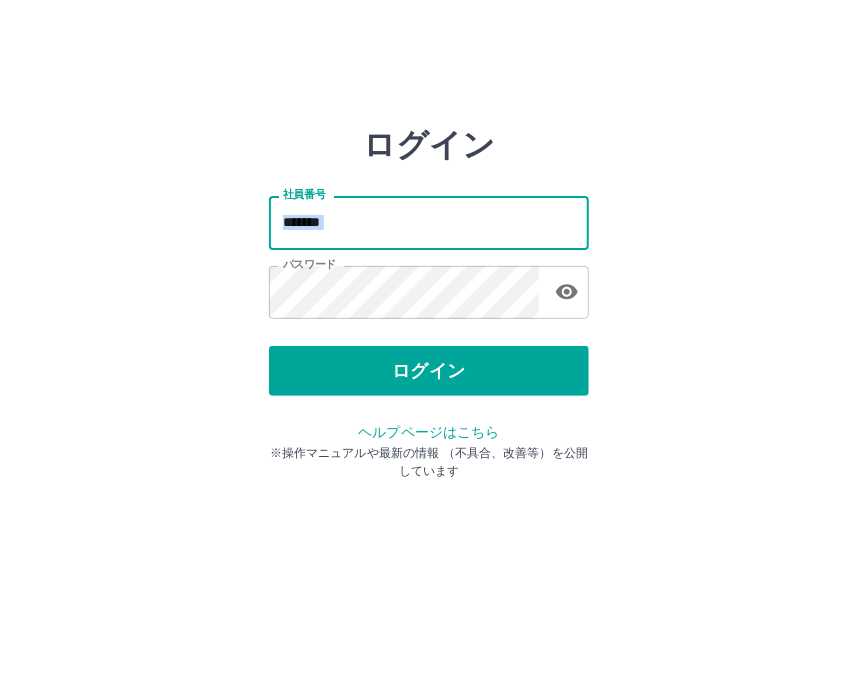 click on "*******" at bounding box center [429, 222] 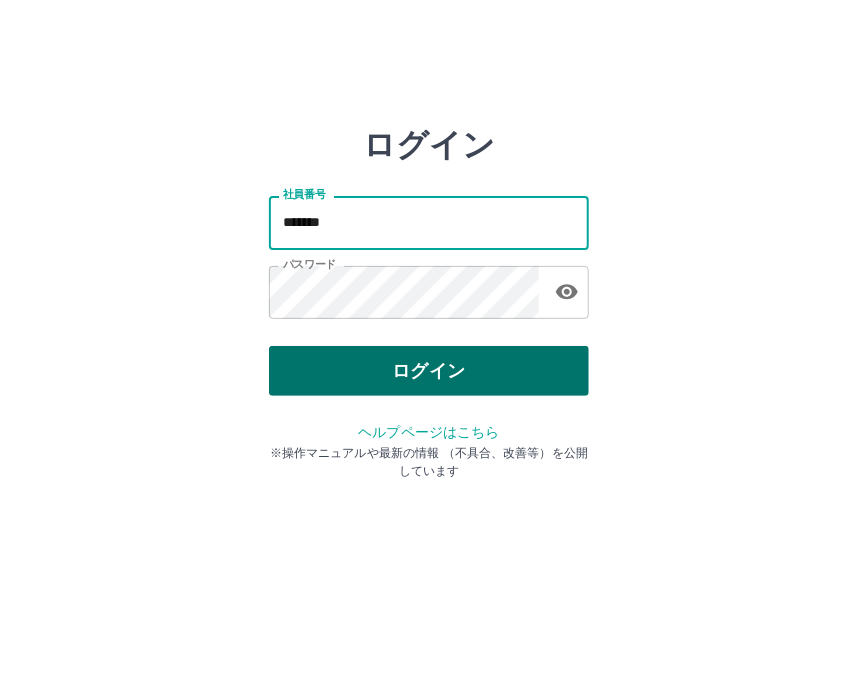 type on "*******" 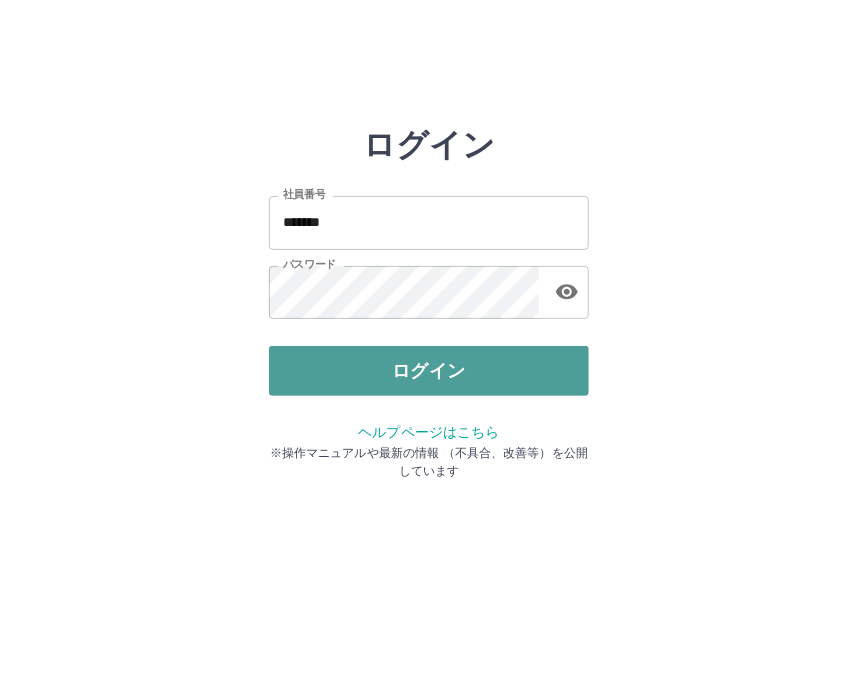 click on "ログイン" at bounding box center (429, 371) 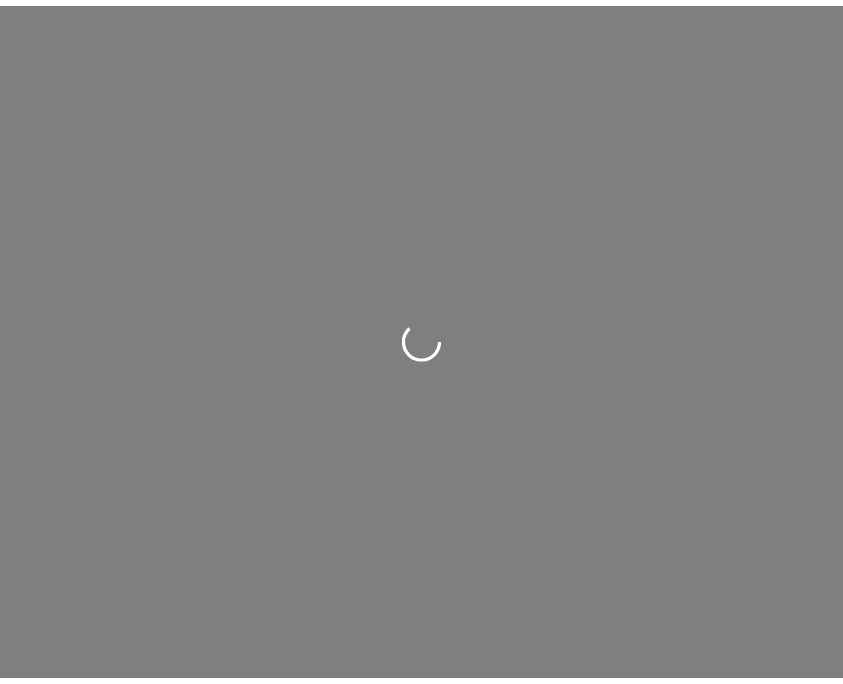 scroll, scrollTop: 0, scrollLeft: 0, axis: both 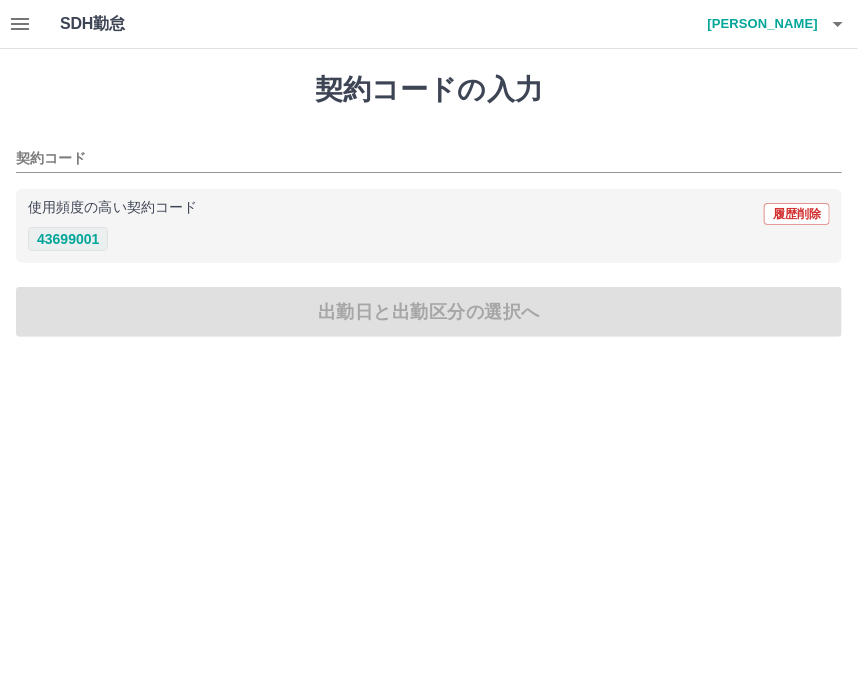 click on "43699001" at bounding box center (68, 239) 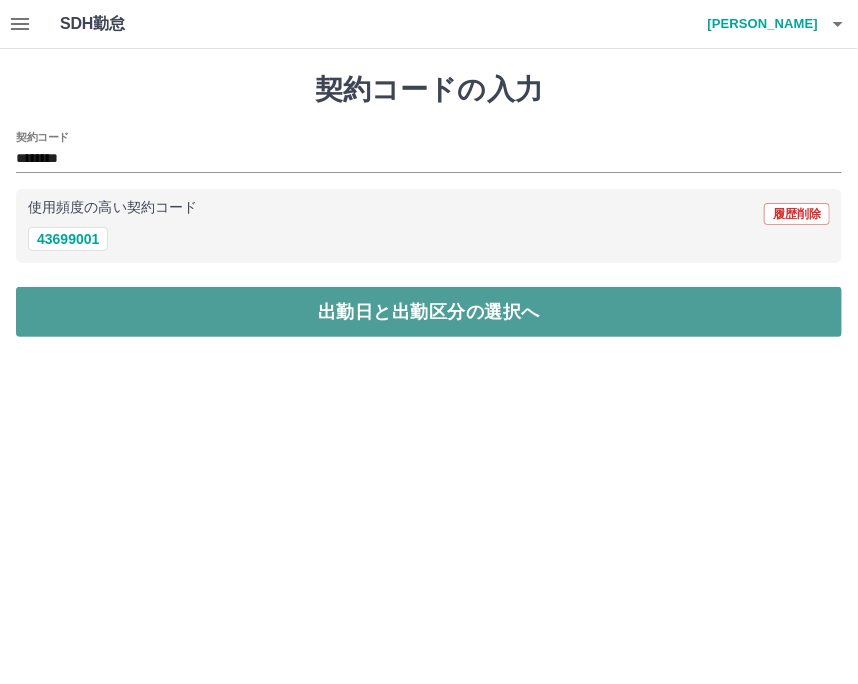 click on "出勤日と出勤区分の選択へ" at bounding box center [429, 312] 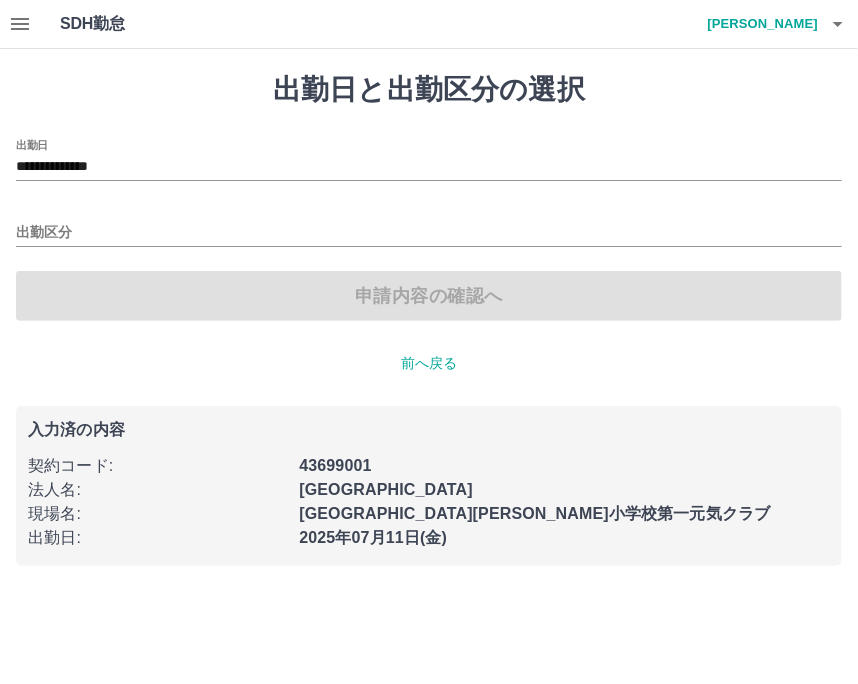 click on "申請内容の確認へ" at bounding box center (429, 296) 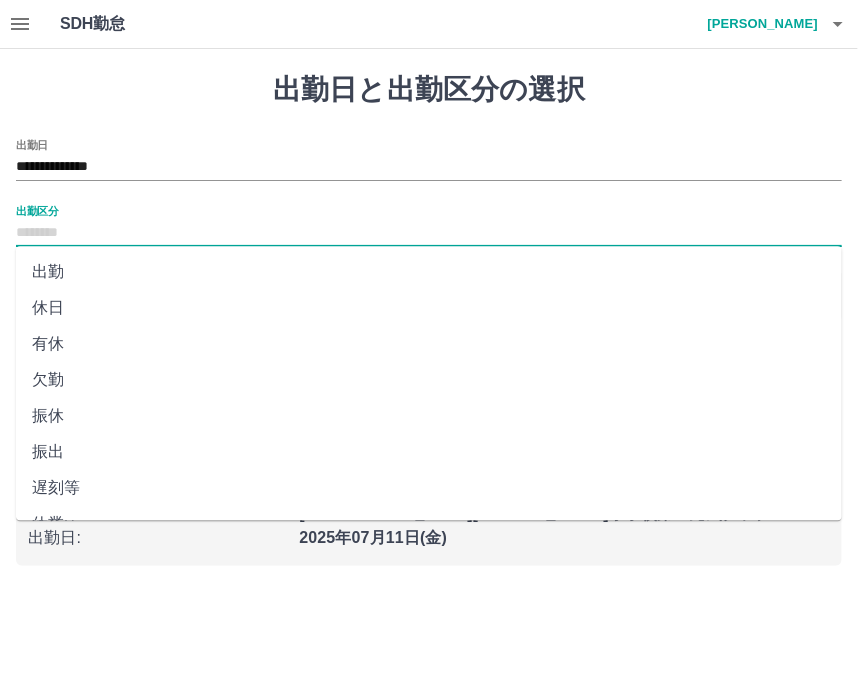 drag, startPoint x: 241, startPoint y: 295, endPoint x: 49, endPoint y: 223, distance: 205.05609 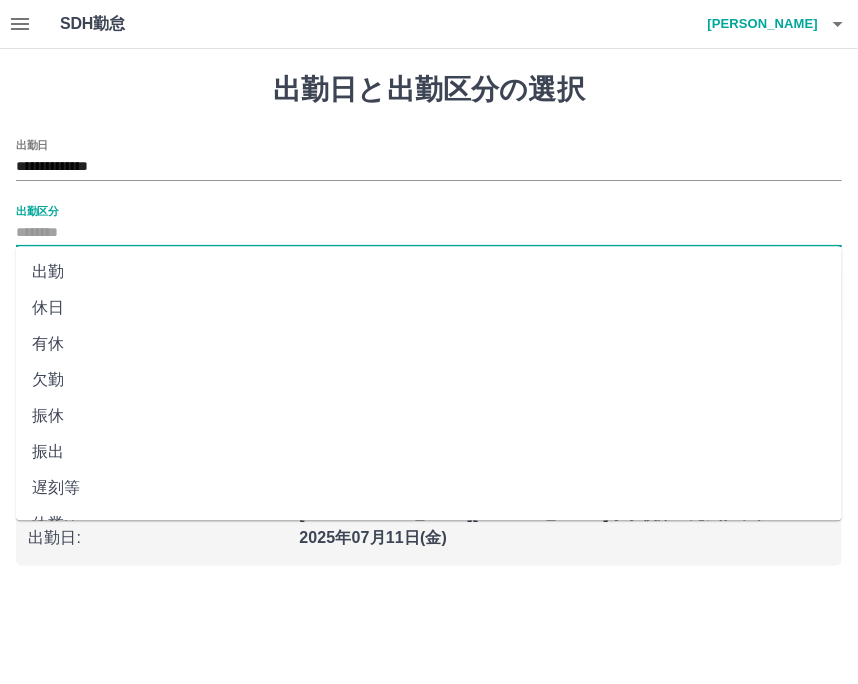 click on "出勤区分" at bounding box center (429, 233) 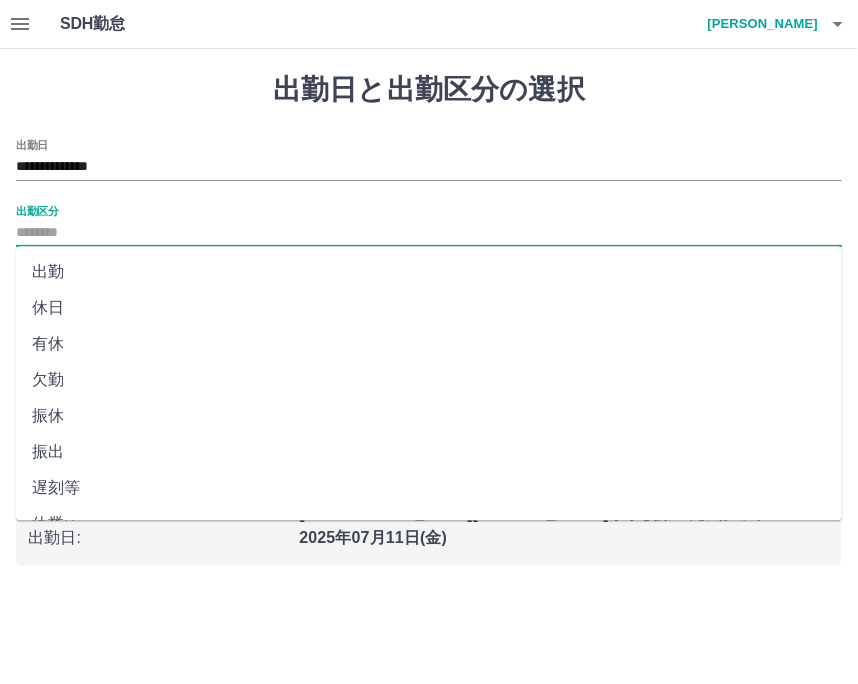 click on "出勤" at bounding box center (429, 272) 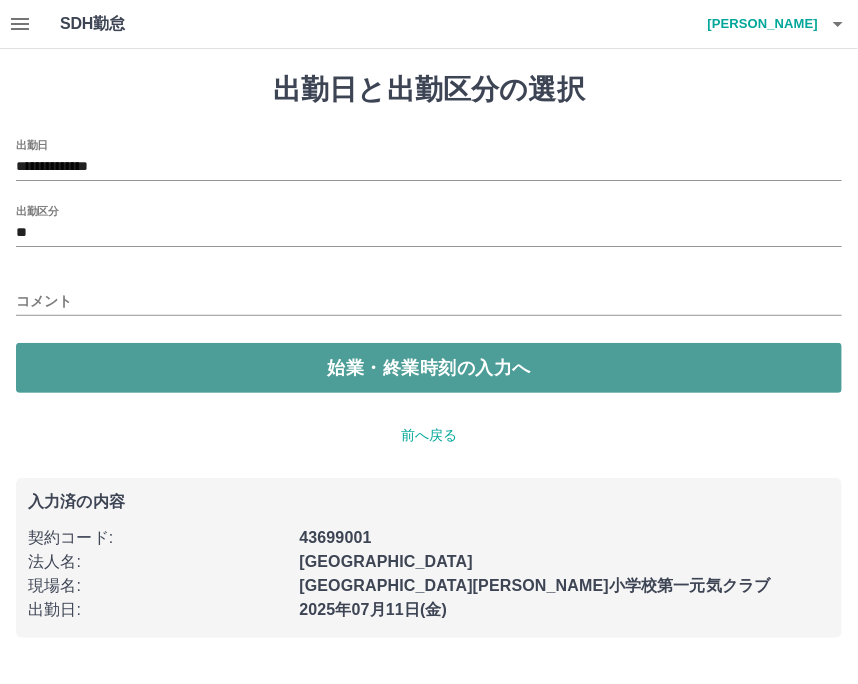click on "始業・終業時刻の入力へ" at bounding box center [429, 368] 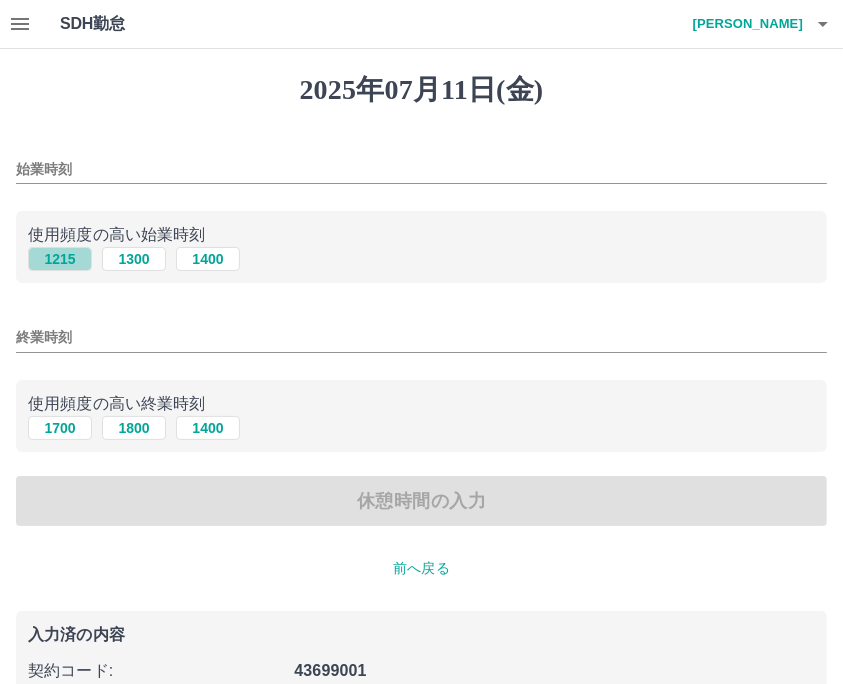 click on "1215" at bounding box center [60, 259] 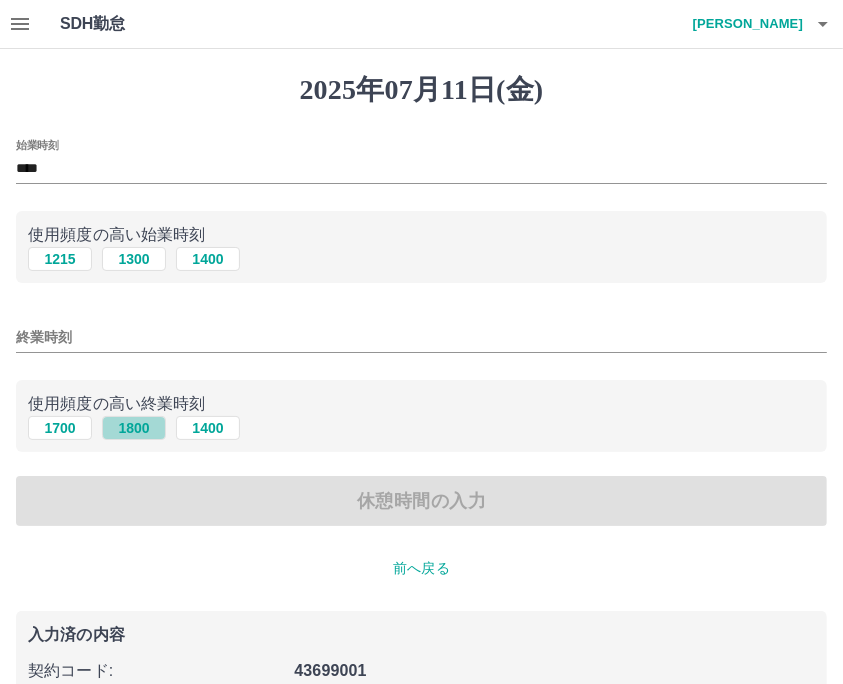 click on "1800" at bounding box center [134, 428] 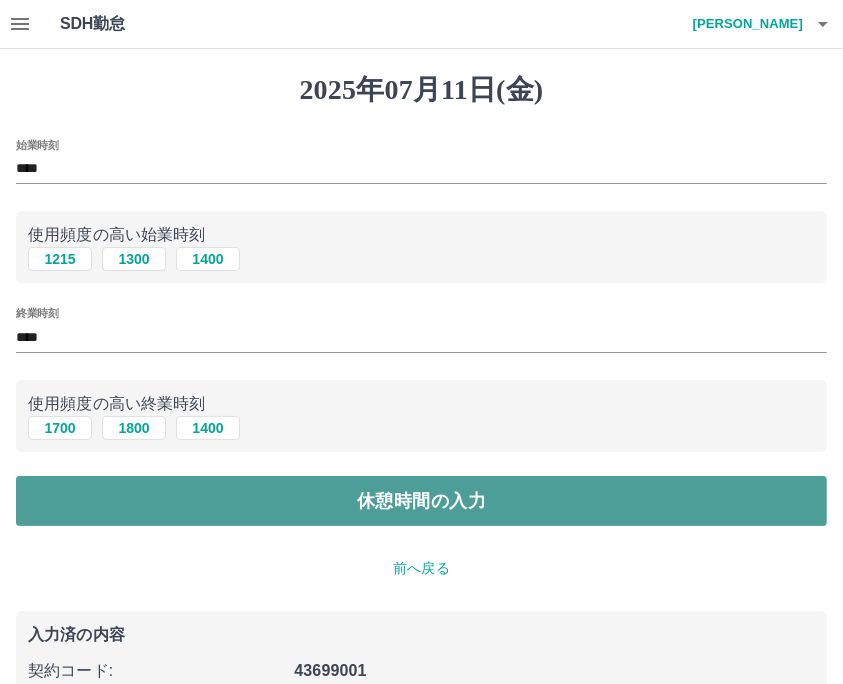 click on "休憩時間の入力" at bounding box center [421, 501] 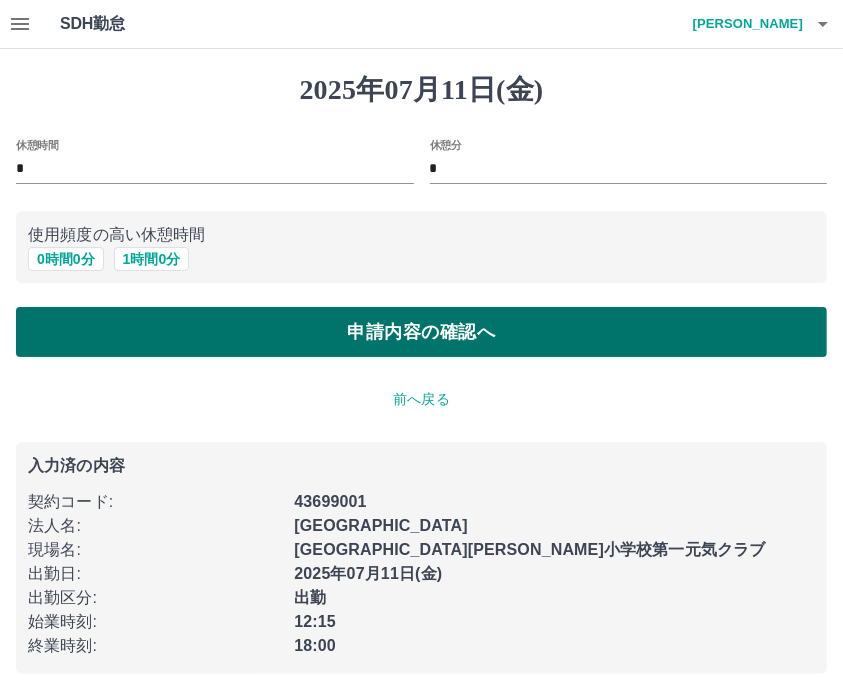click on "申請内容の確認へ" at bounding box center [421, 332] 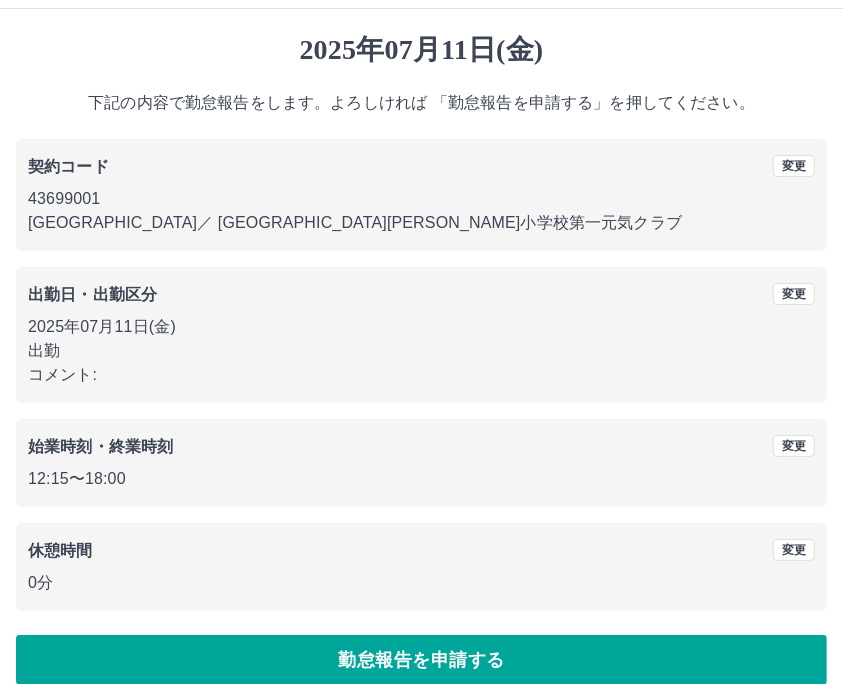 scroll, scrollTop: 64, scrollLeft: 0, axis: vertical 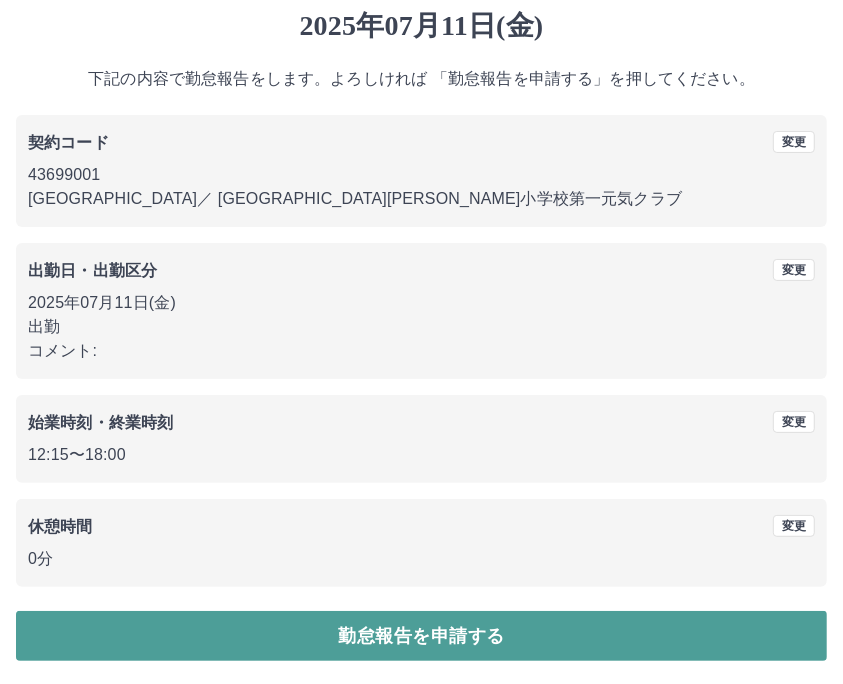click on "勤怠報告を申請する" at bounding box center [421, 636] 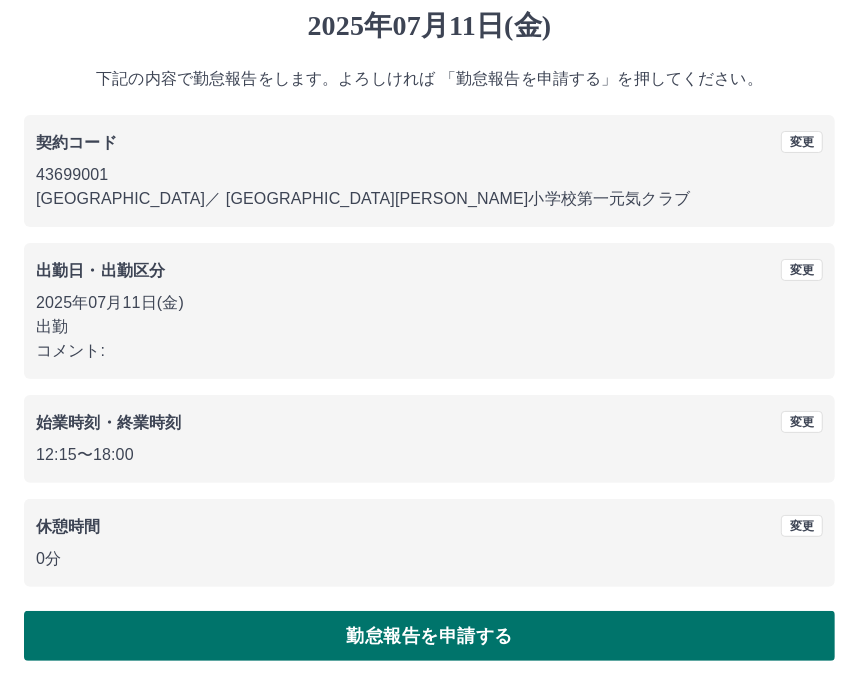 scroll, scrollTop: 0, scrollLeft: 0, axis: both 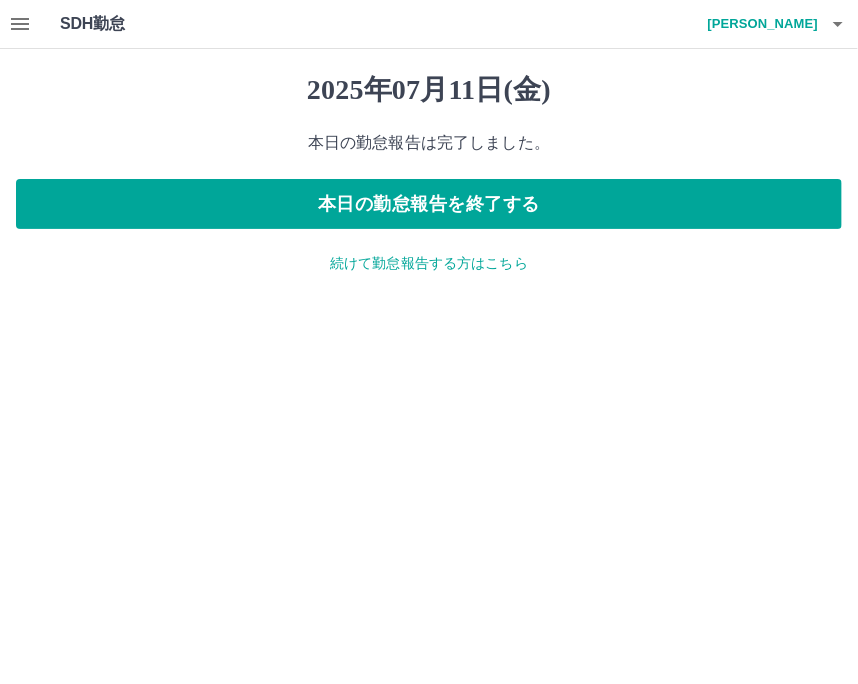 click on "SDH勤怠 中西　晴美 2025年07月11日(金) 本日の勤怠報告は完了しました。 本日の勤怠報告を終了する 続けて勤怠報告する方はこちら SDH勤怠" at bounding box center [429, 149] 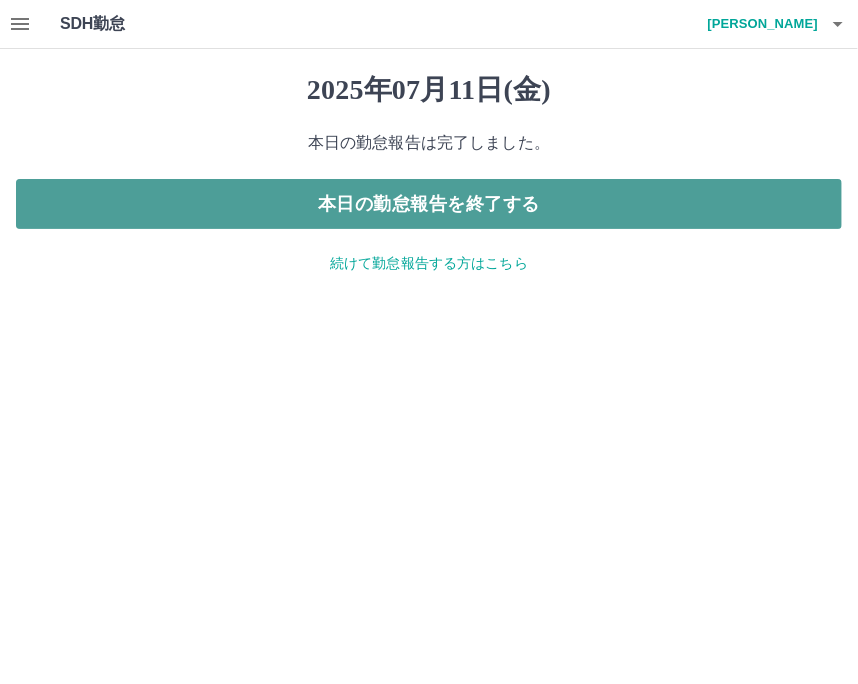 click on "本日の勤怠報告を終了する" at bounding box center [429, 204] 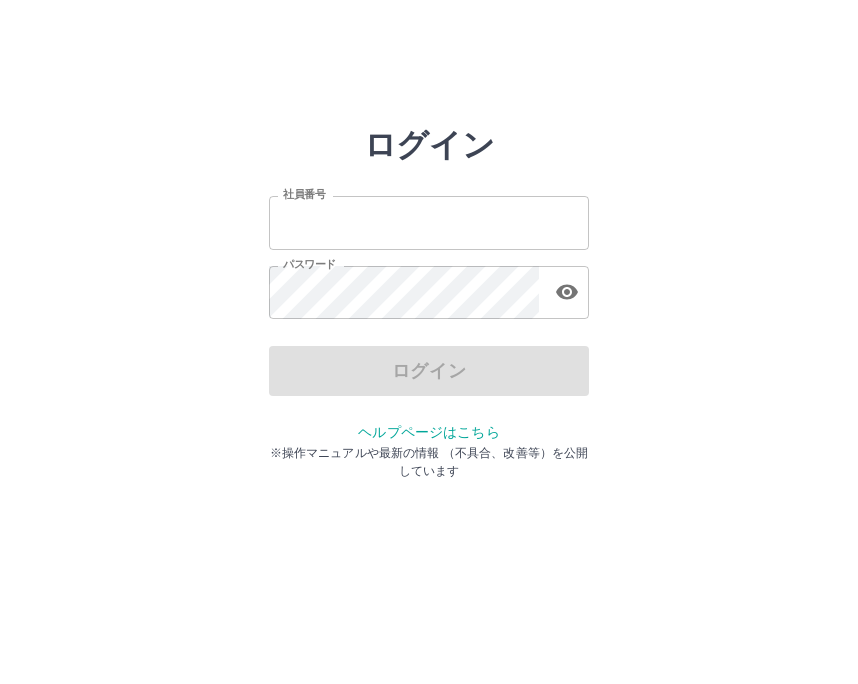 scroll, scrollTop: 0, scrollLeft: 0, axis: both 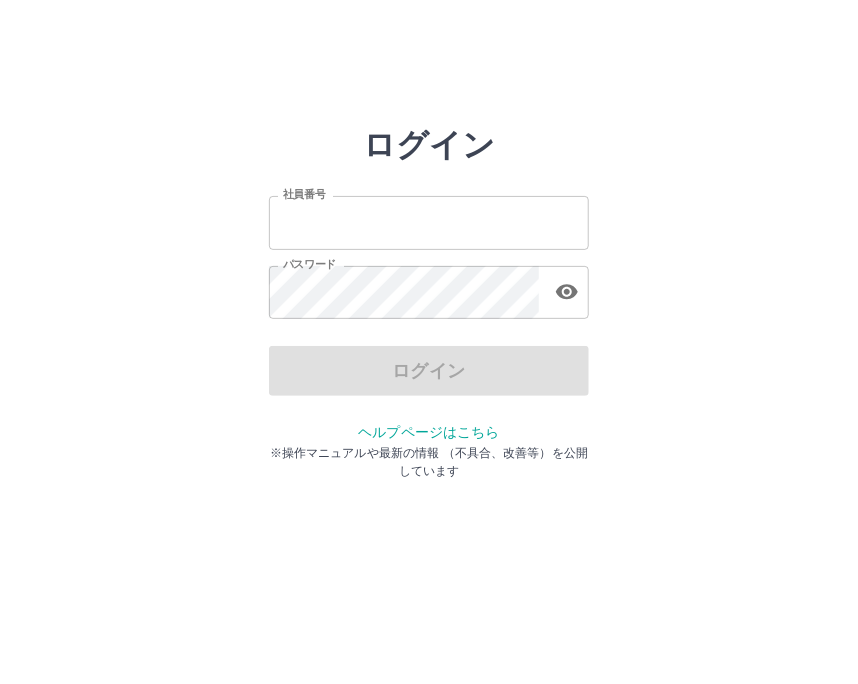type on "*******" 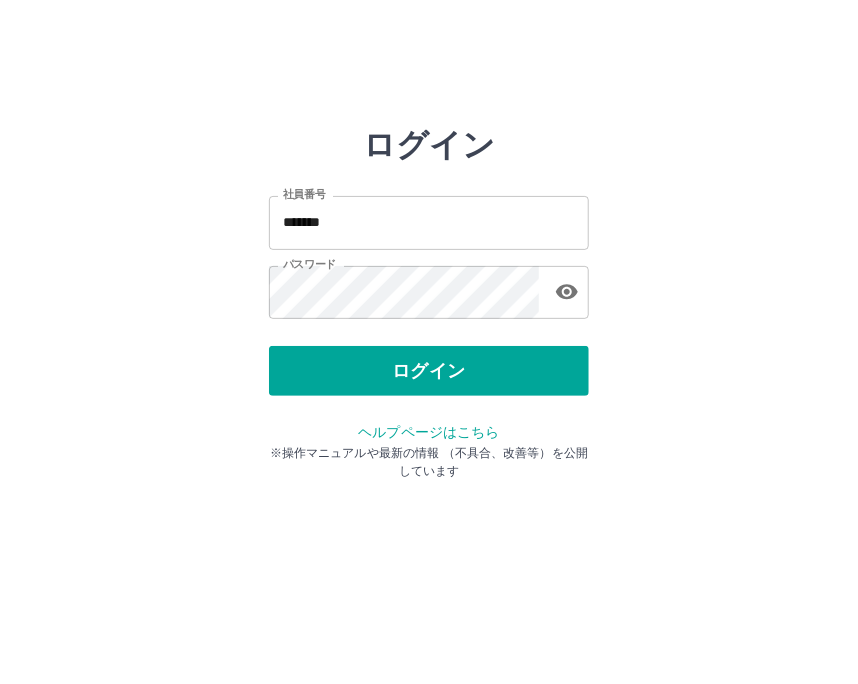click on "ログイン" at bounding box center (429, 371) 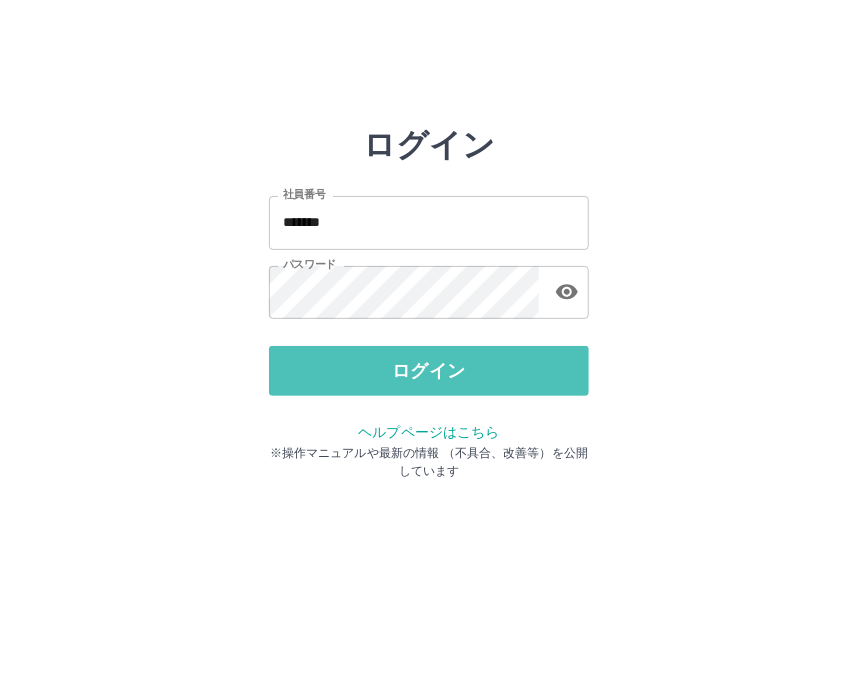 click on "ログイン" at bounding box center (429, 371) 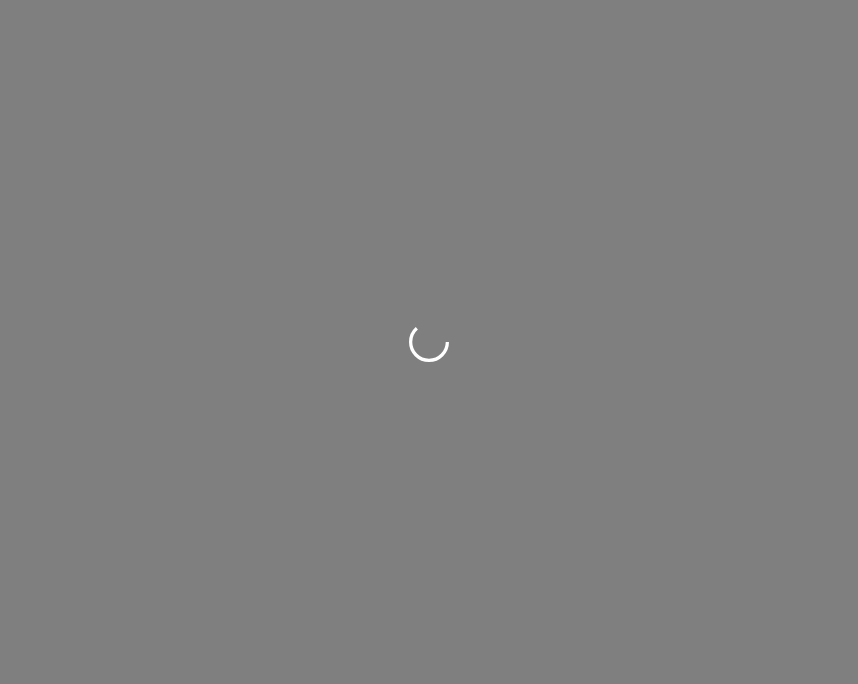 scroll, scrollTop: 0, scrollLeft: 0, axis: both 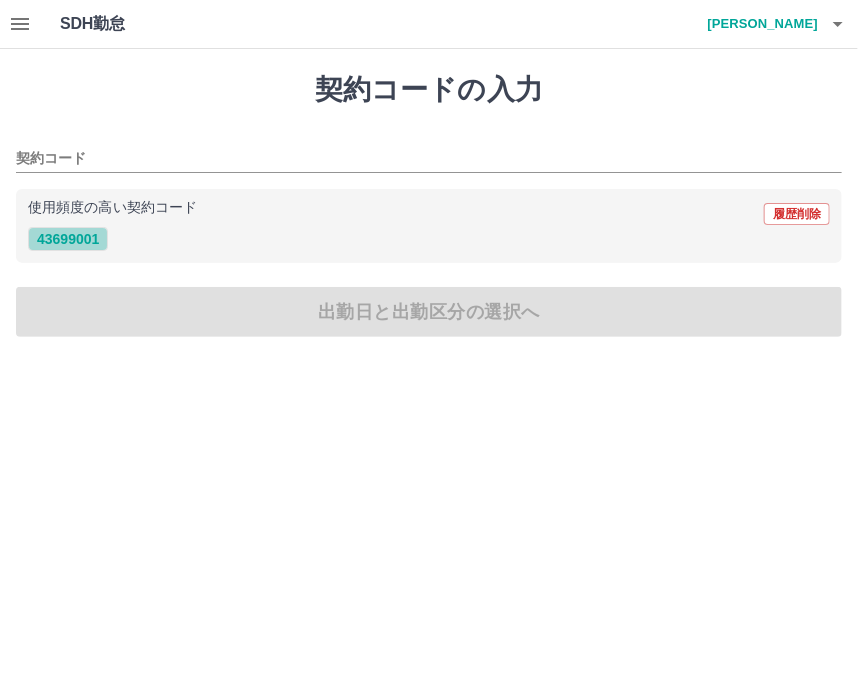 click on "43699001" at bounding box center [68, 239] 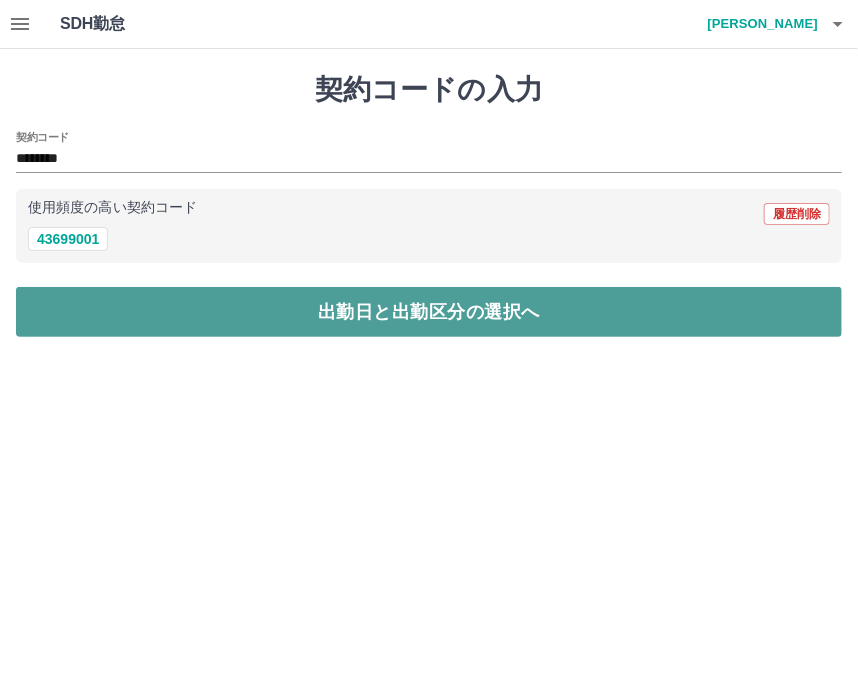 click on "出勤日と出勤区分の選択へ" at bounding box center [429, 312] 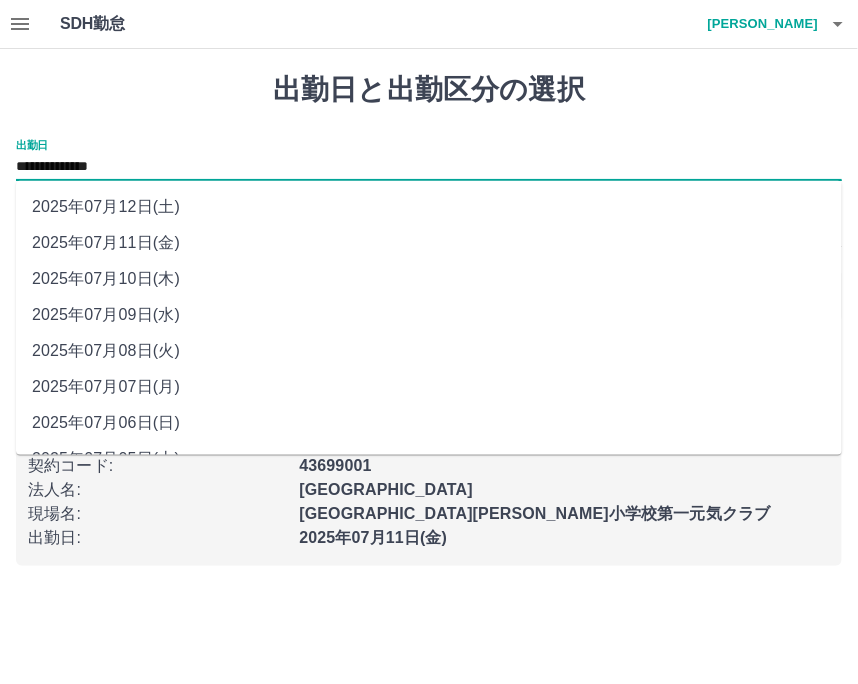 click on "**********" at bounding box center [429, 167] 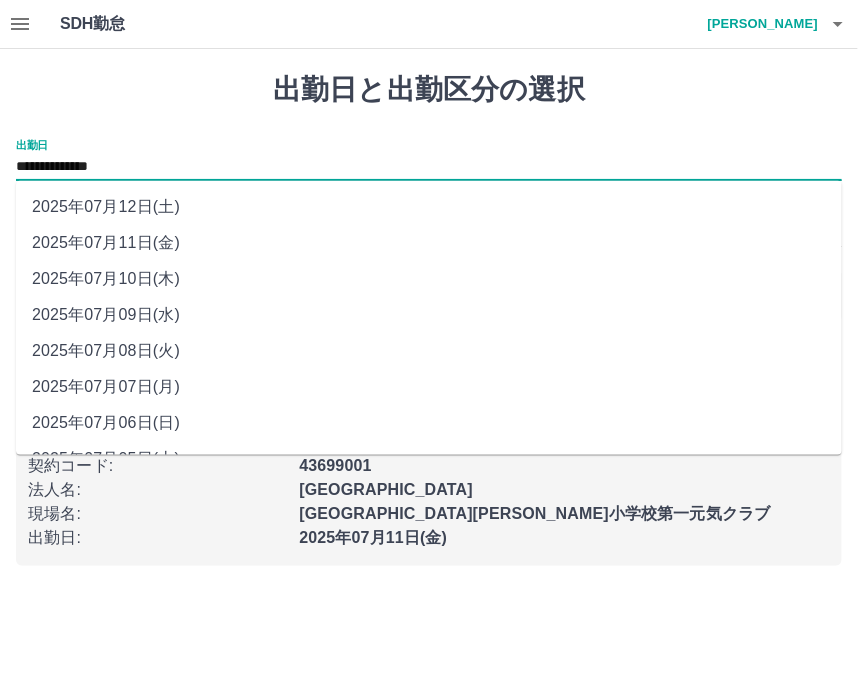 click on "2025年07月12日(土)" at bounding box center [429, 207] 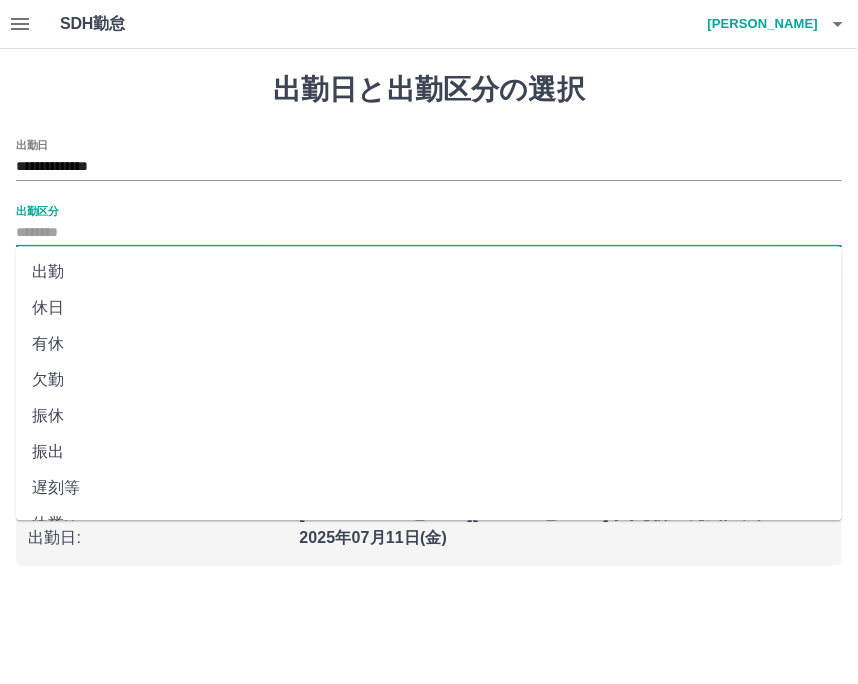 click on "出勤区分" at bounding box center [429, 233] 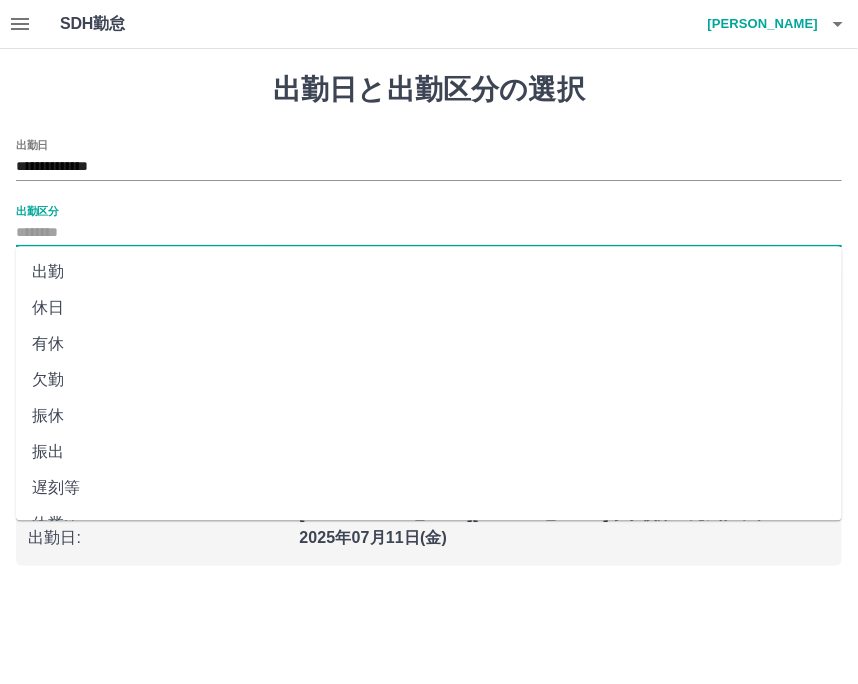 click on "休日" at bounding box center [429, 308] 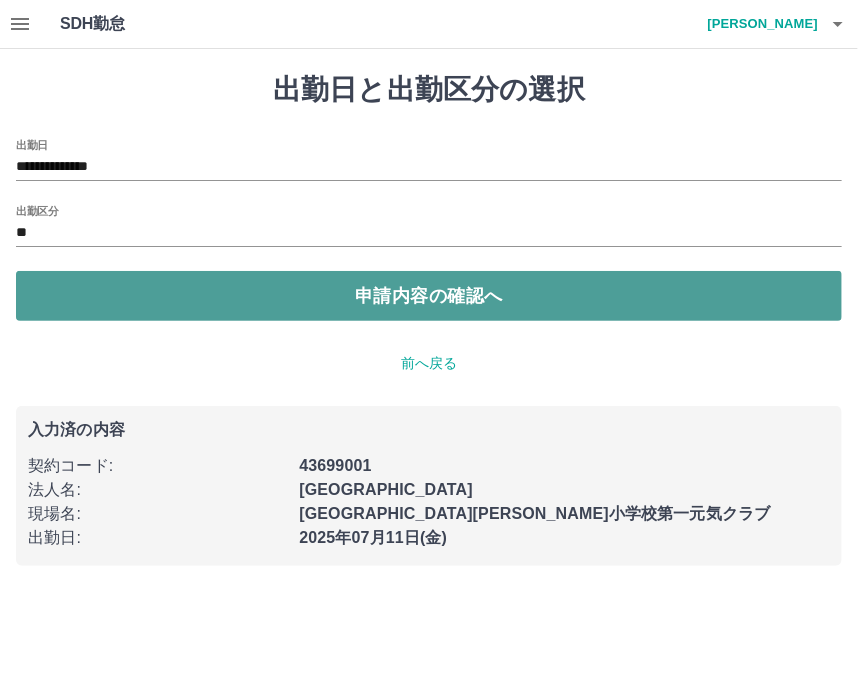 click on "申請内容の確認へ" at bounding box center [429, 296] 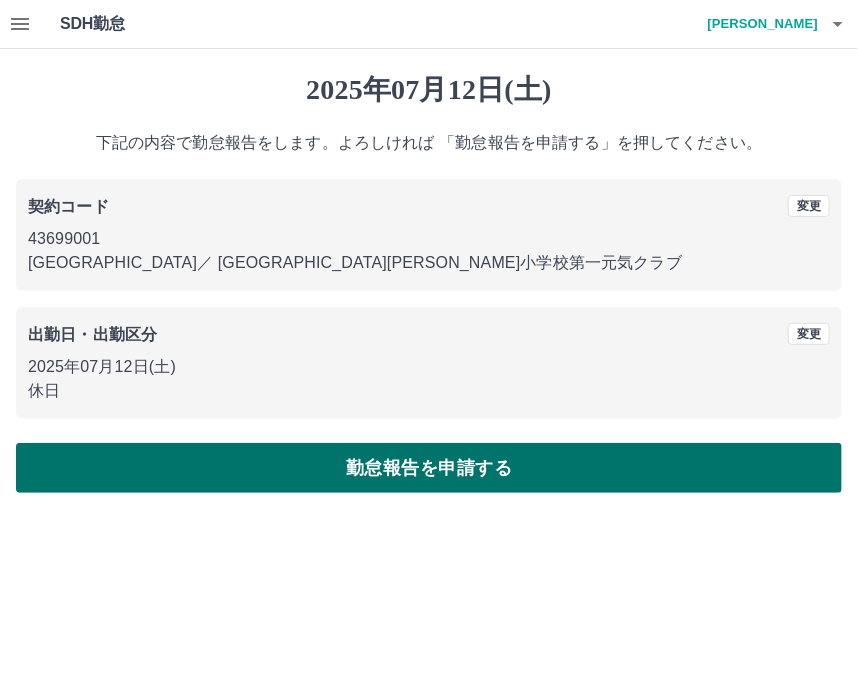 click on "勤怠報告を申請する" at bounding box center (429, 468) 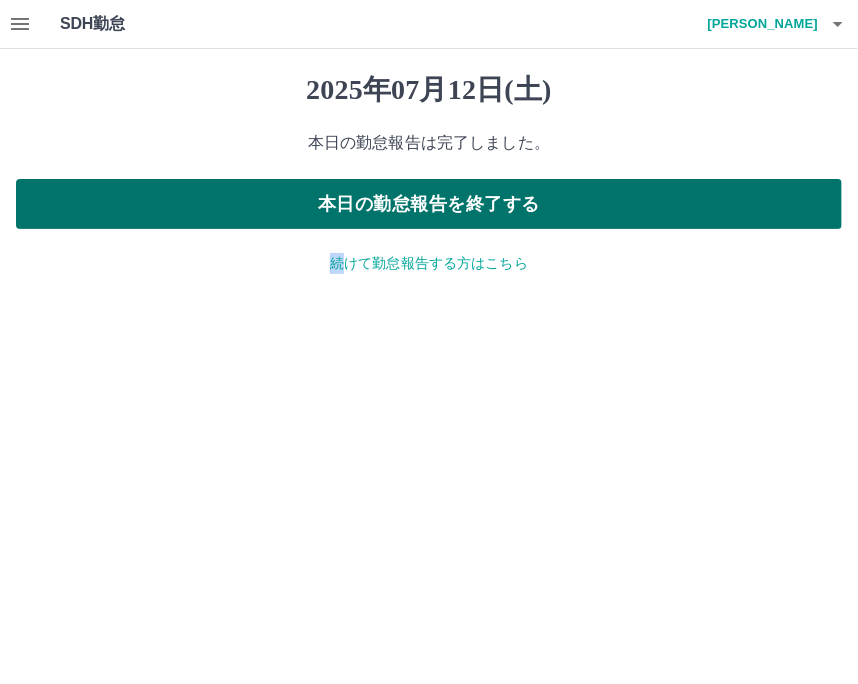 drag, startPoint x: 351, startPoint y: 243, endPoint x: 377, endPoint y: 202, distance: 48.548943 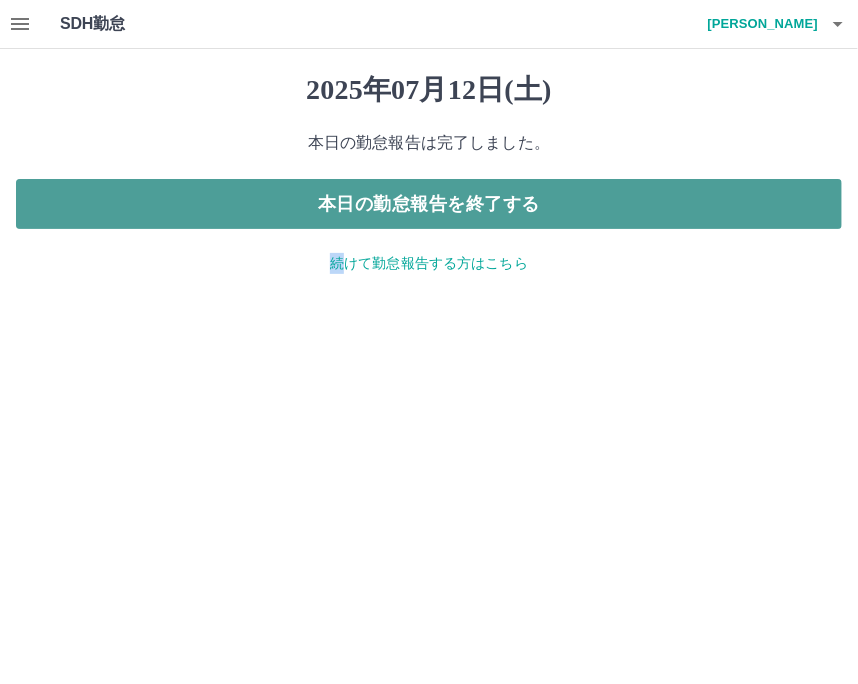 click on "本日の勤怠報告を終了する" at bounding box center [429, 204] 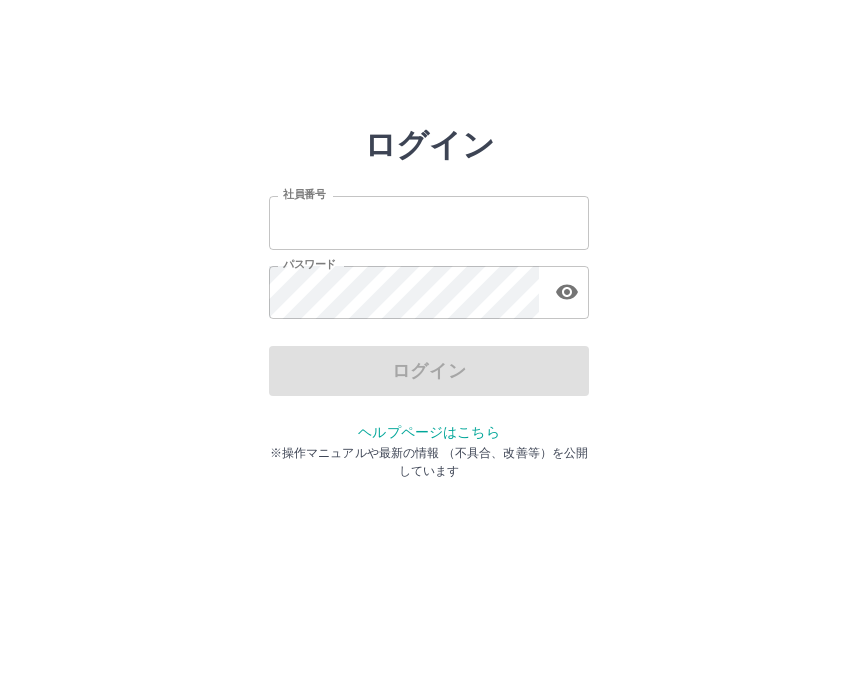 scroll, scrollTop: 0, scrollLeft: 0, axis: both 